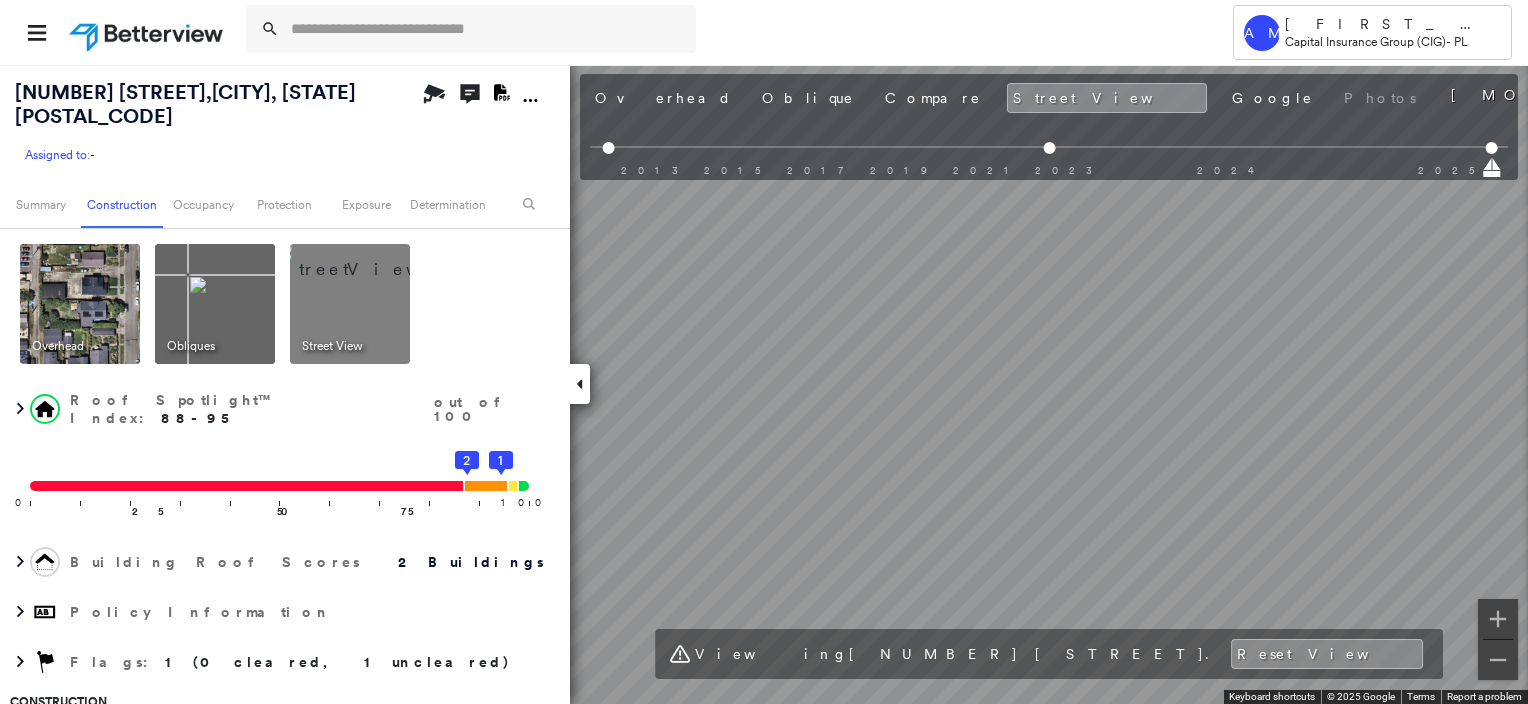 scroll, scrollTop: 0, scrollLeft: 0, axis: both 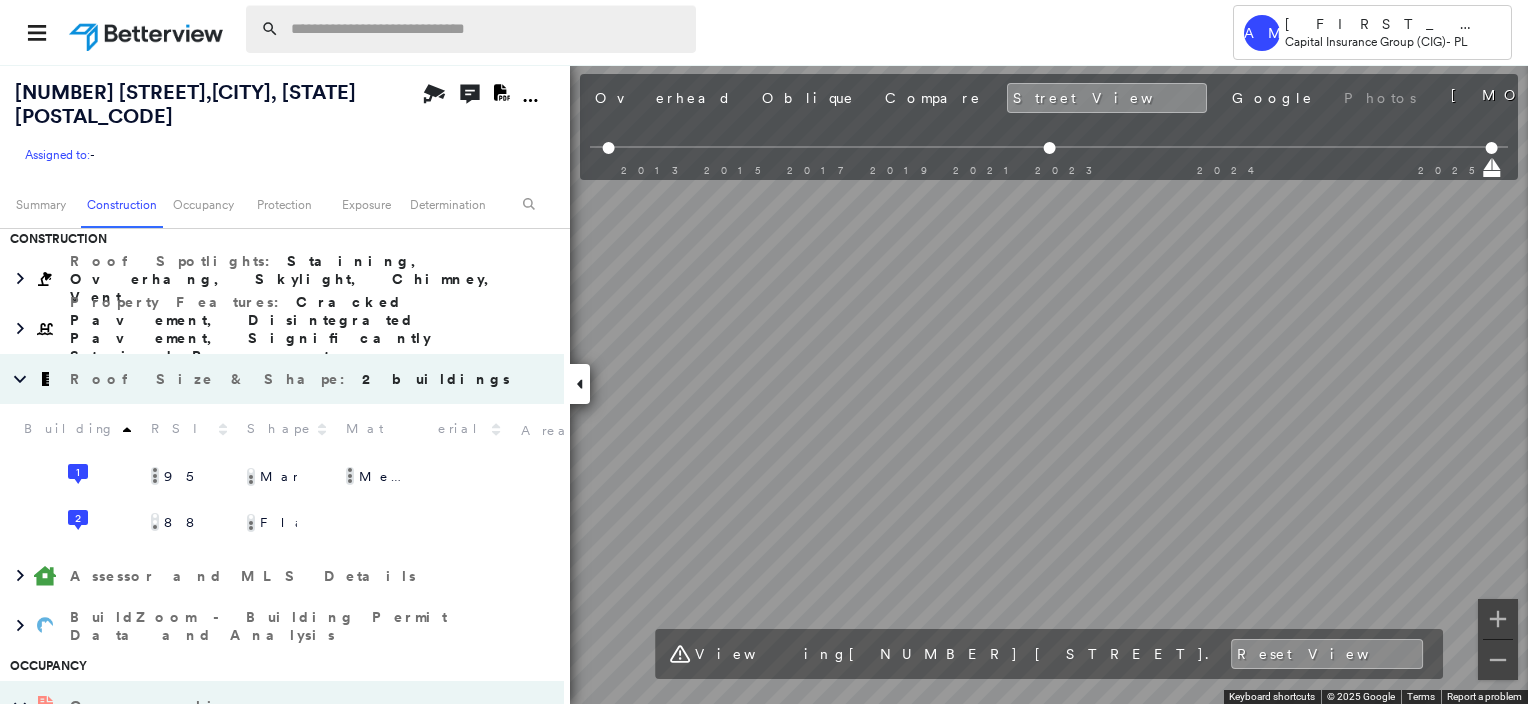 click at bounding box center [487, 29] 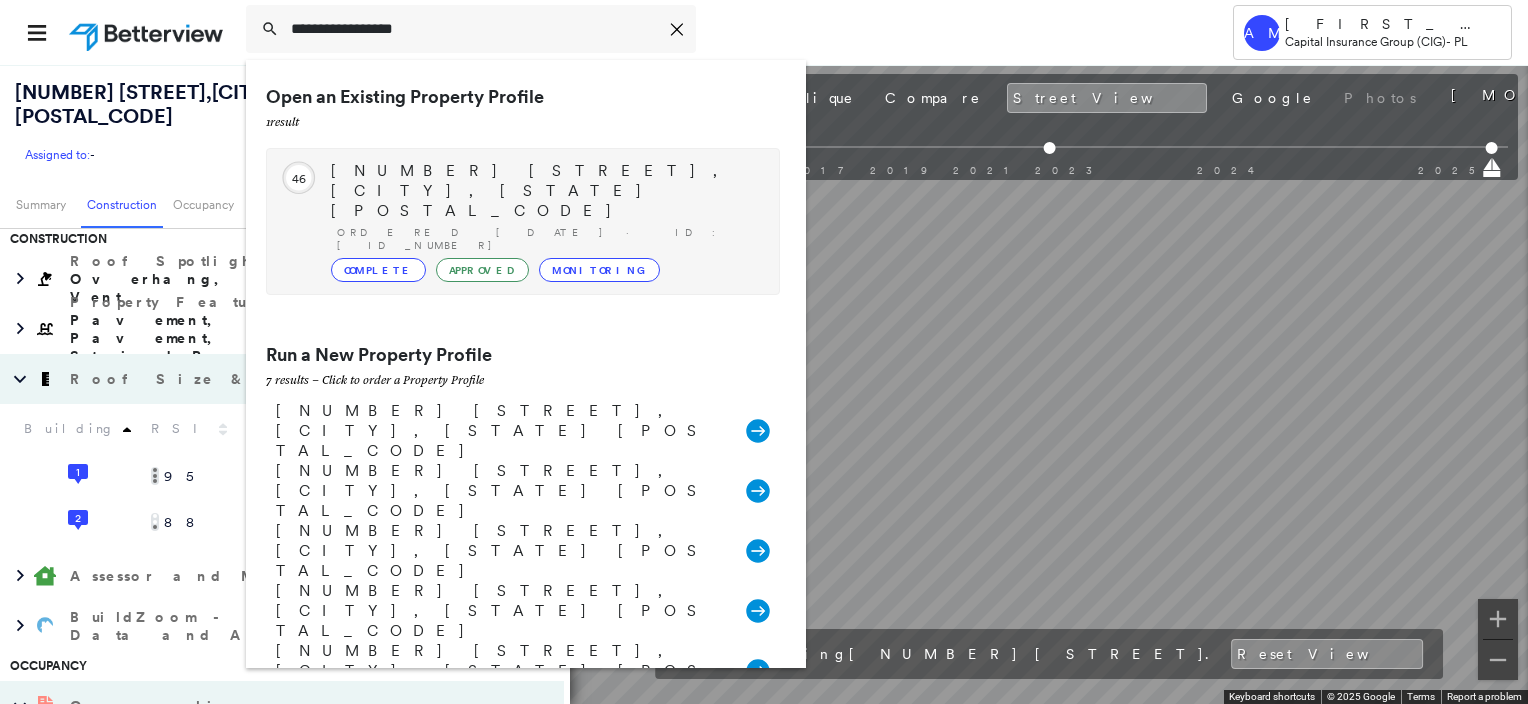 type on "**********" 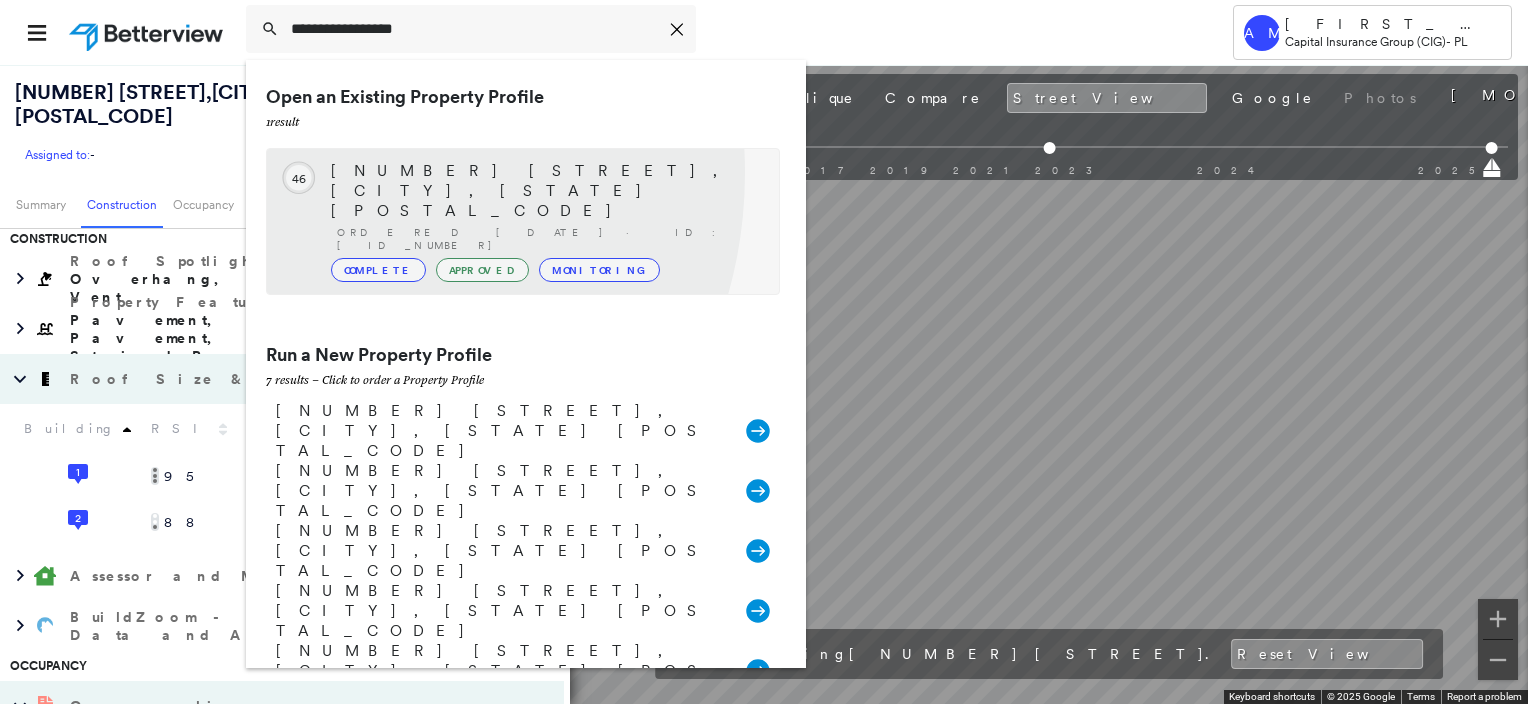 click on "46" 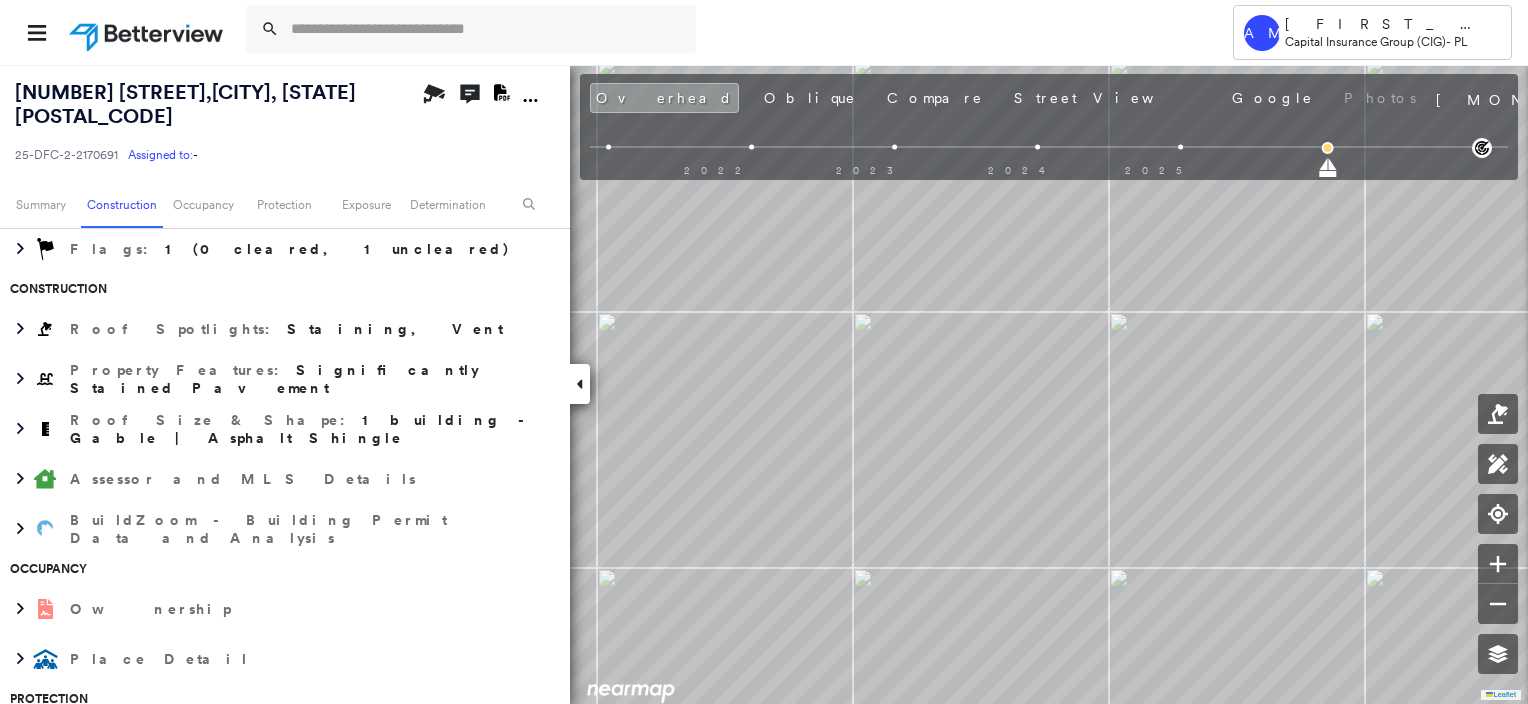 scroll, scrollTop: 463, scrollLeft: 0, axis: vertical 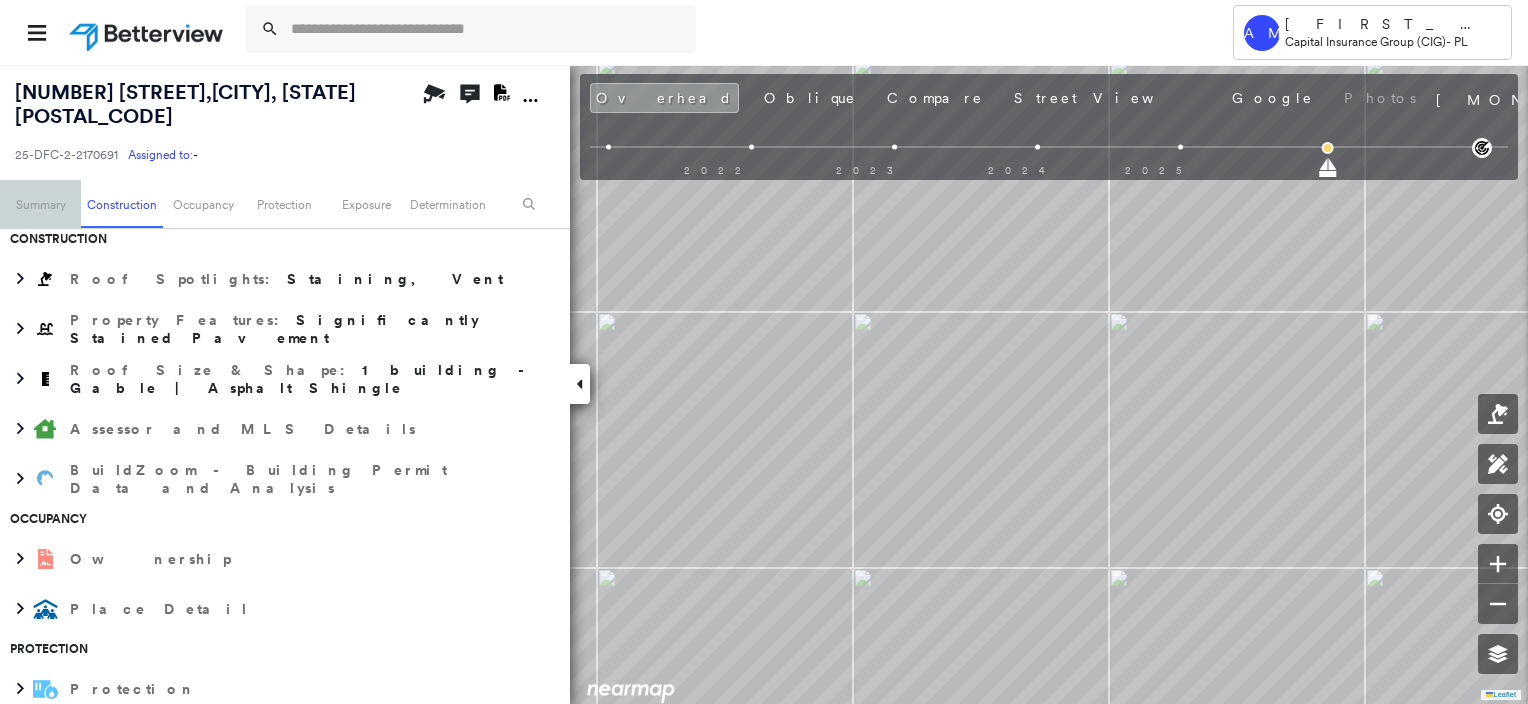click on "Summary" at bounding box center (40, 204) 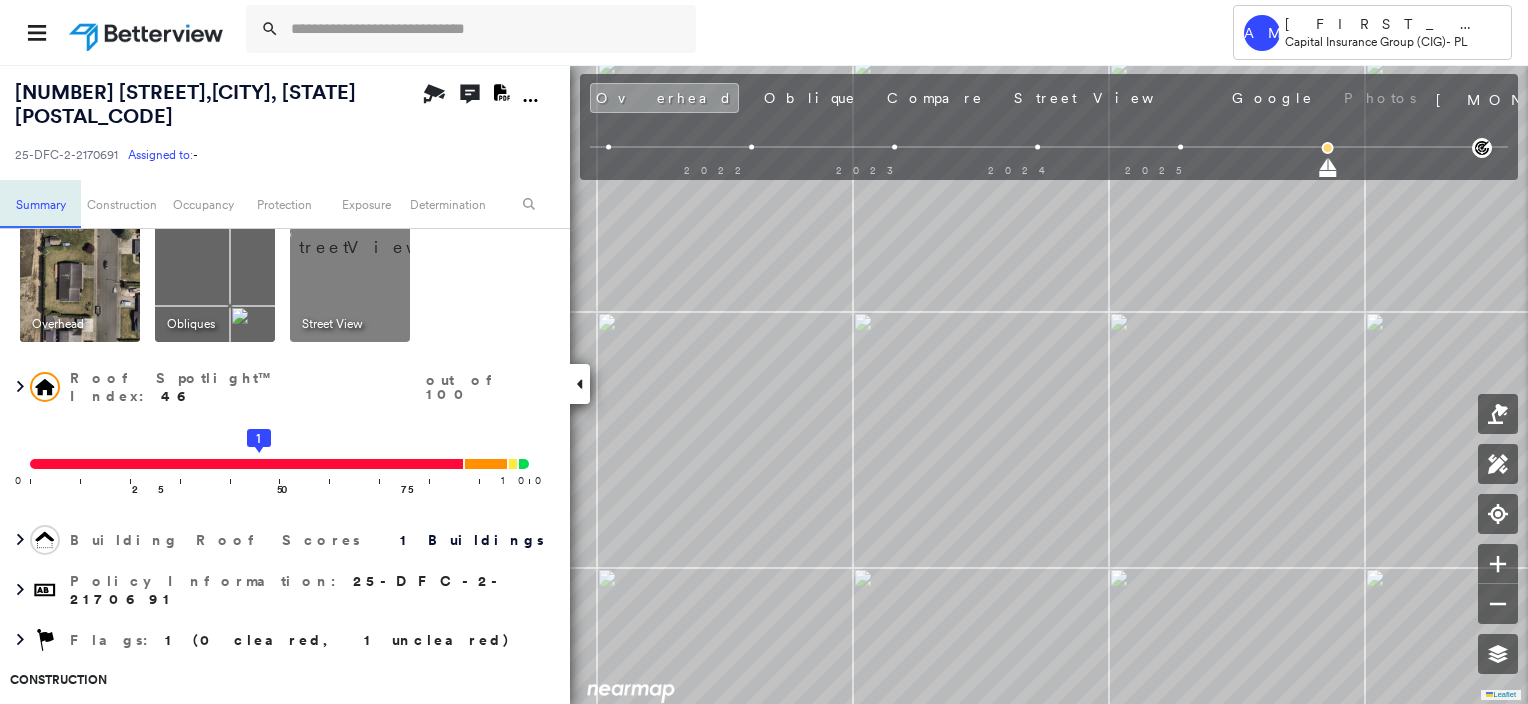 scroll, scrollTop: 11, scrollLeft: 0, axis: vertical 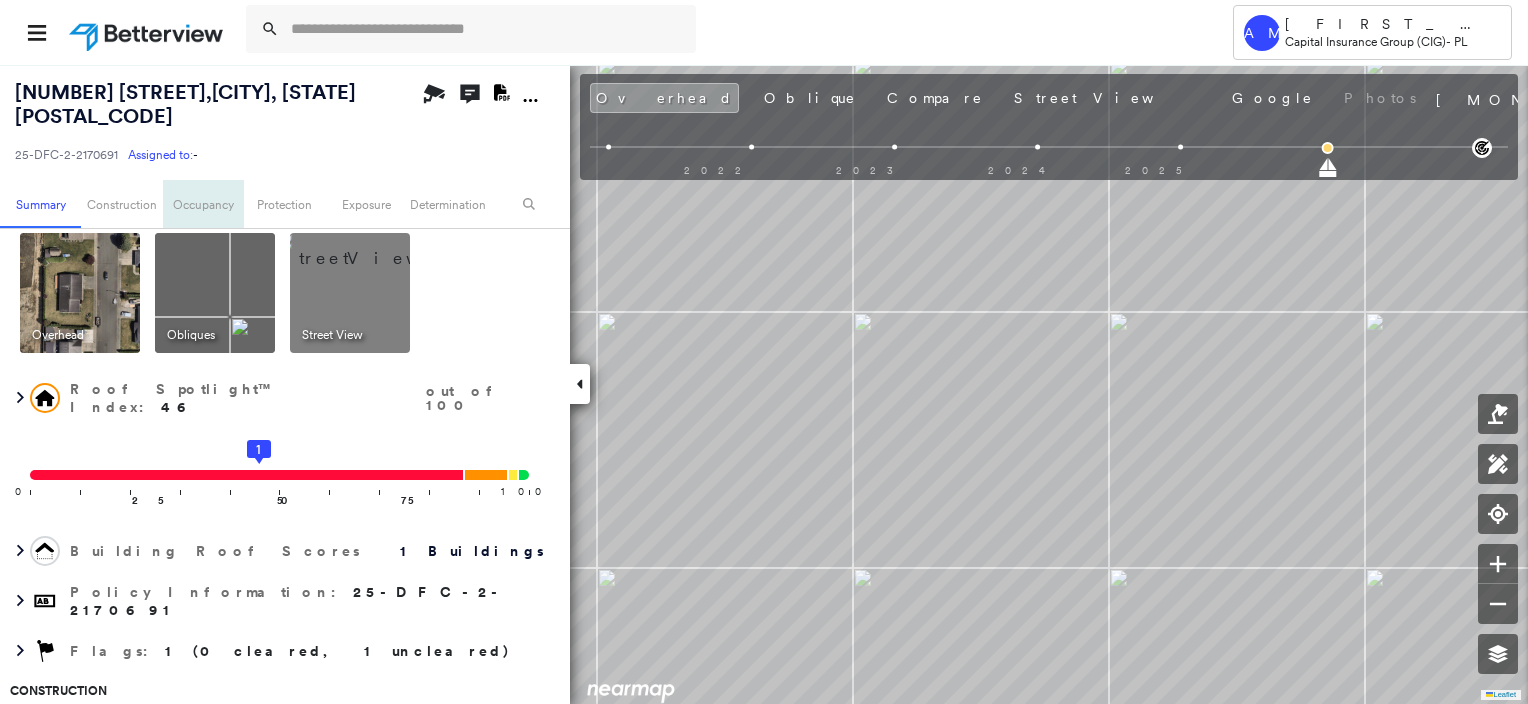 click on "Occupancy" at bounding box center (203, 204) 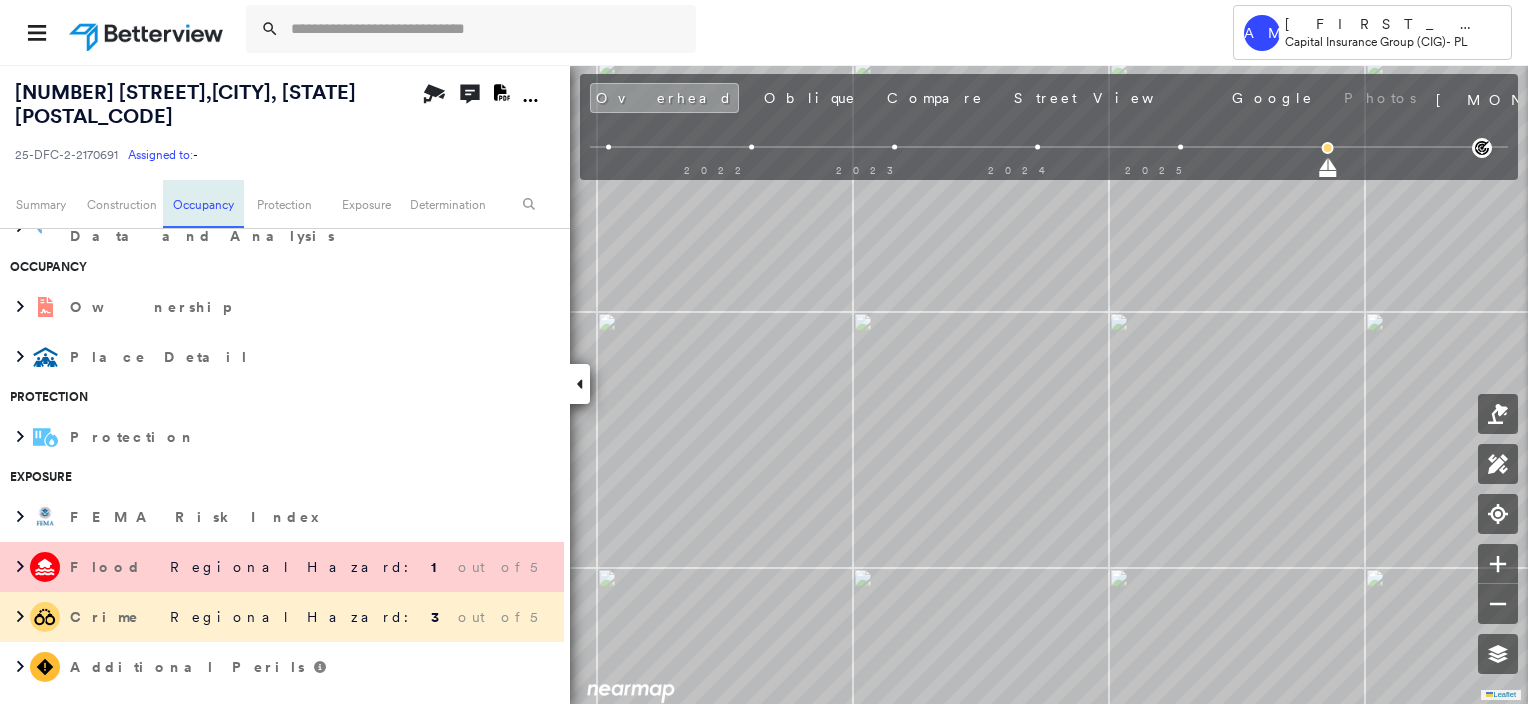 scroll, scrollTop: 743, scrollLeft: 0, axis: vertical 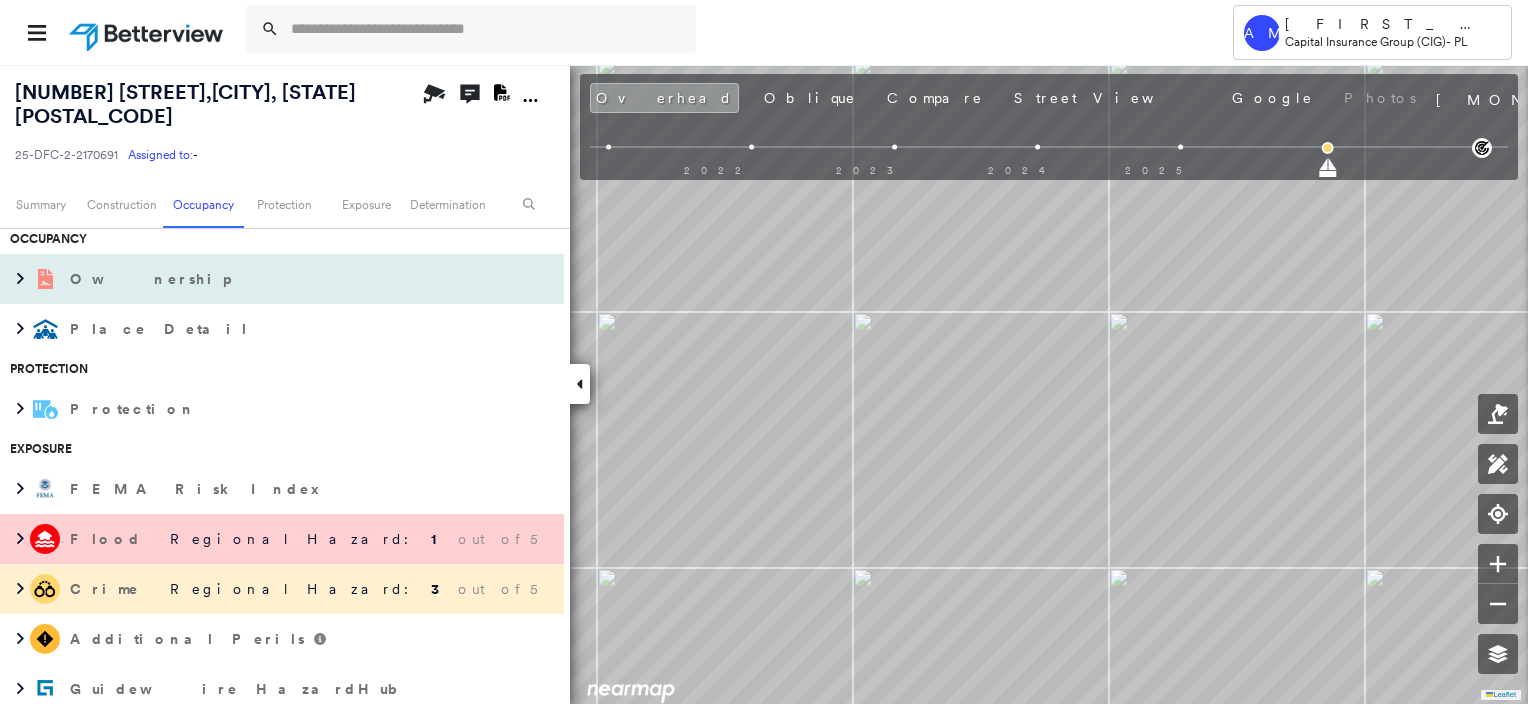 click on "Ownership" at bounding box center (152, 279) 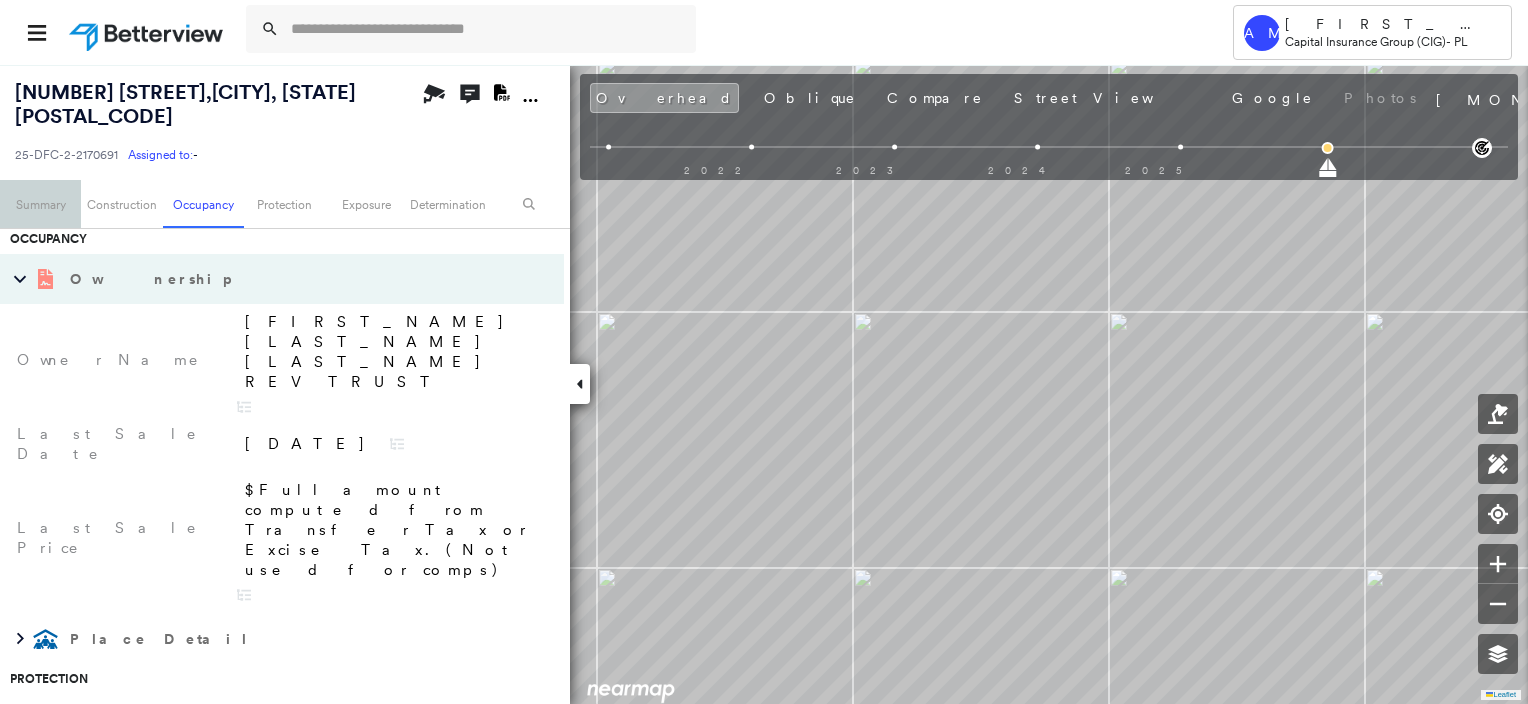 click on "Summary" at bounding box center (40, 204) 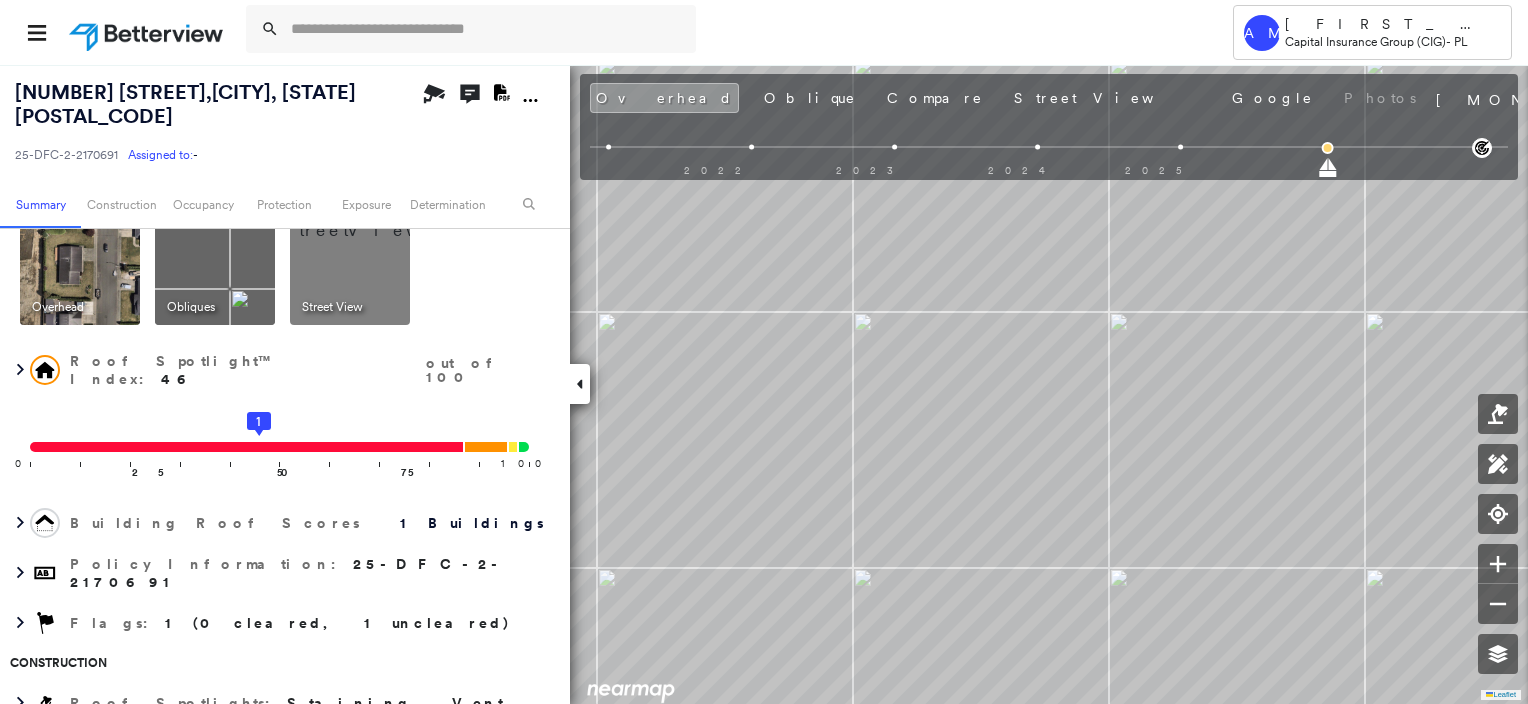 scroll, scrollTop: 11, scrollLeft: 0, axis: vertical 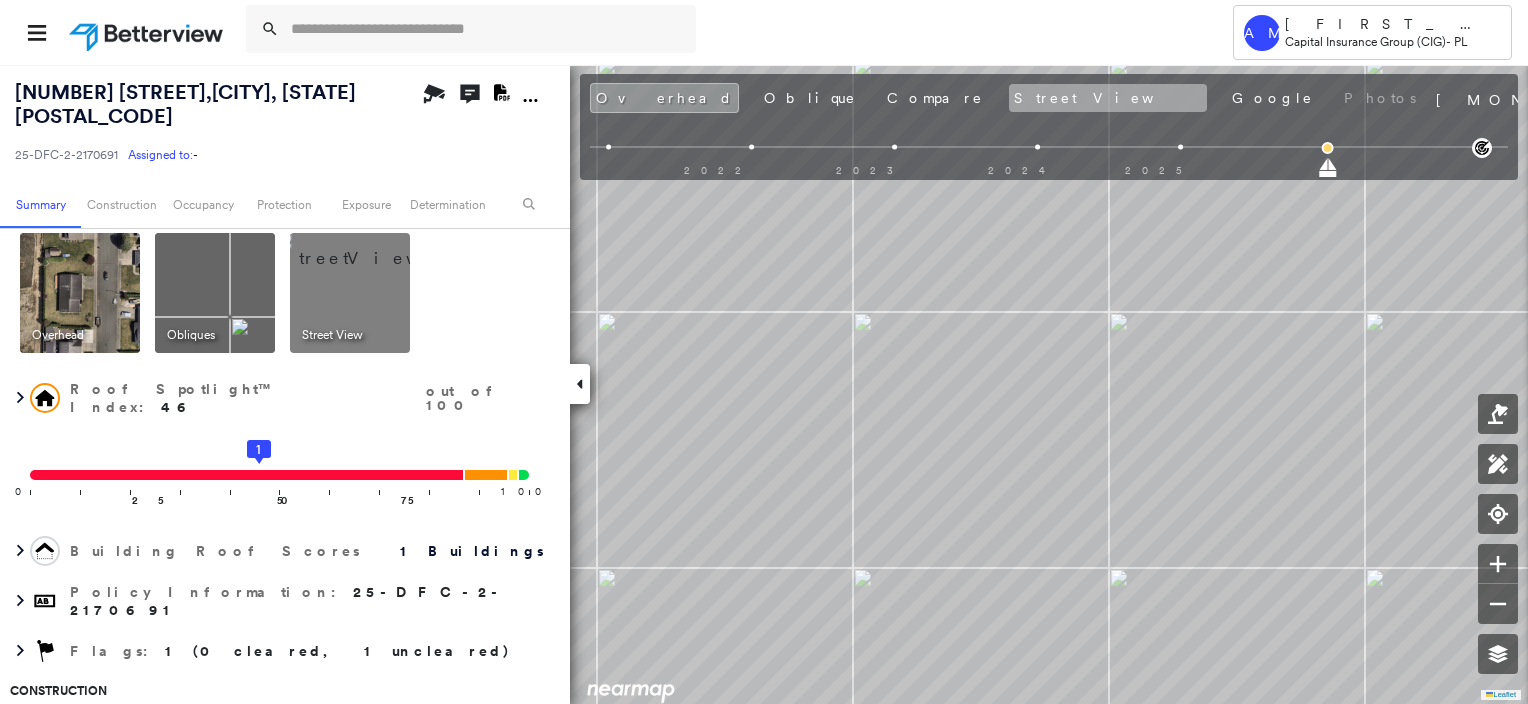 click on "Street View" at bounding box center (1108, 98) 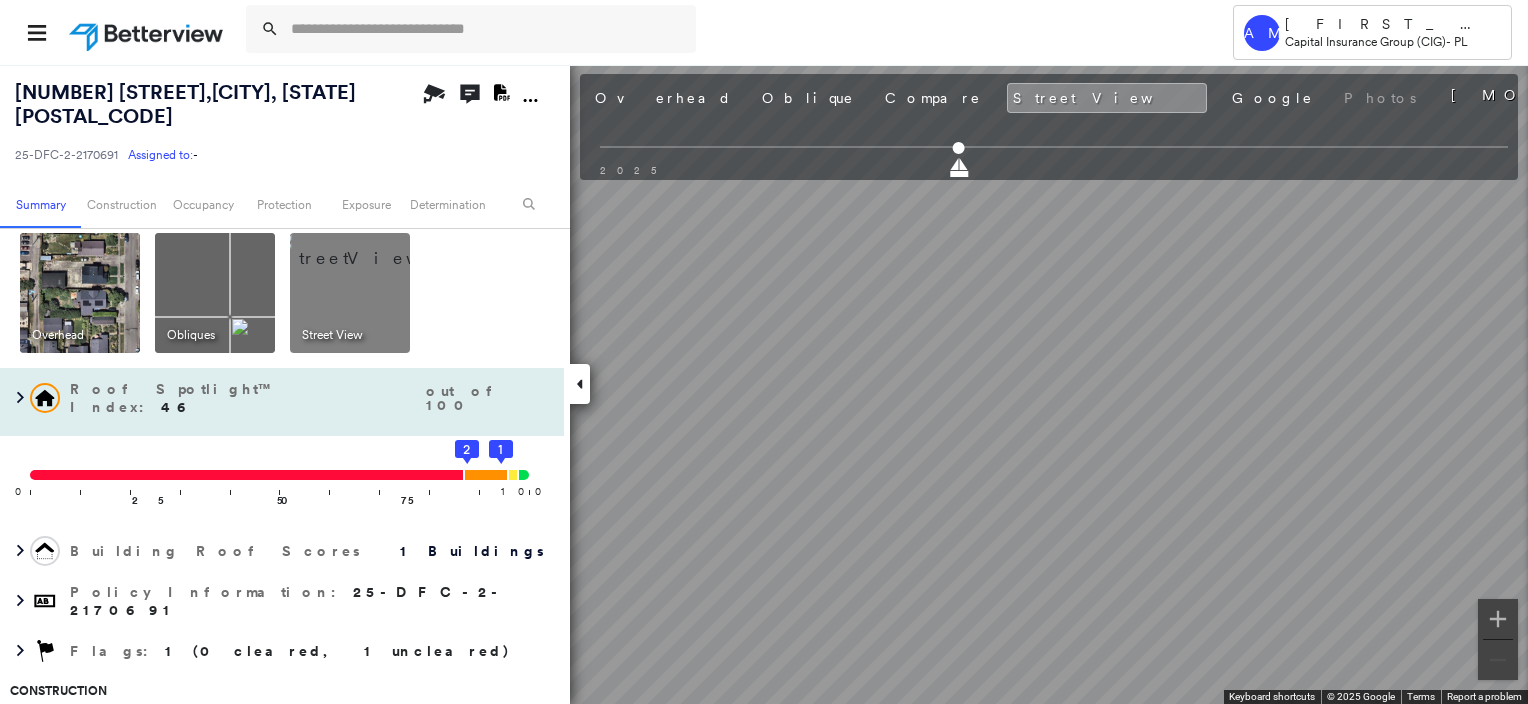 click on "[NUMBER] [STREET], [CITY], [STATE] [POSTAL_CODE] [ID_NUMBER] Assigned to: - Assigned to: - [ID_NUMBER] Assigned to: - Open Comments Download PDF Report Summary Construction Occupancy Protection Exposure Determination Overhead Obliques Street View Roof Spotlight™ Index : 46 out of 100 0 100 25 50 75 1 2 Building Roof Scores 1 Buildings Policy Information : [ID_NUMBER] Flags : 1 (0 cleared, 1 uncleared) Construction Roof Spotlights : Staining, Vent Property Features : Significantly Stained Pavement Roof Size & Shape : 1 building - Gable | Asphalt Shingle Assessor and MLS Details BuildZoom - Building Permit Data and Analysis Occupancy Ownership Last Sale Price $Full amount computed from Transfer Tax or Excise Tax. (Not used for comps) Last Sale Date [DATE] Owner Name [FIRST_NAME] [LAST_NAME] [LAST_NAME] REV TRUST Place Detail Protection Protection Exposure FEMA Risk Index Flood Regional Hazard: 1 out of 5 Crime Regional Hazard: 3 out of 5 Additional Perils Guidewire HazardHub Determination Flags" at bounding box center [764, 384] 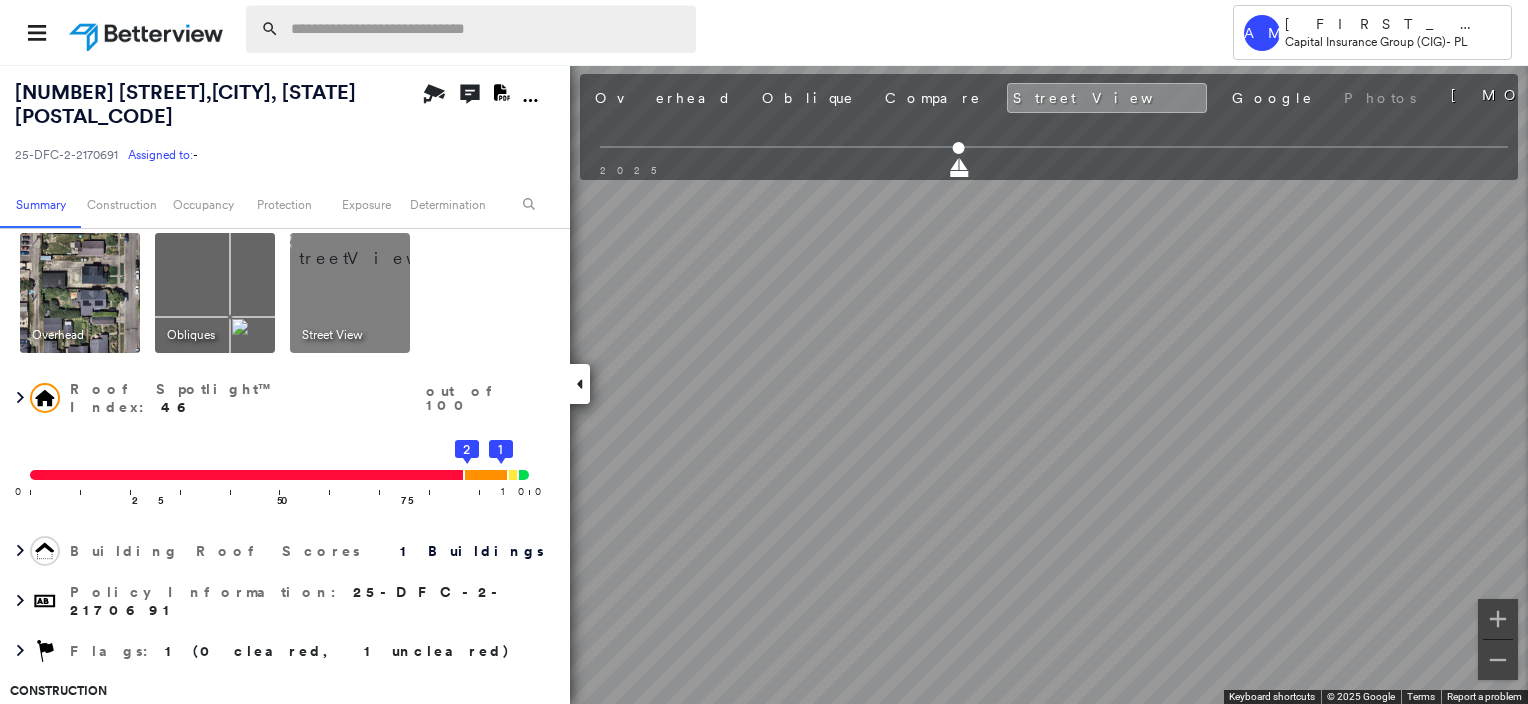click at bounding box center (487, 29) 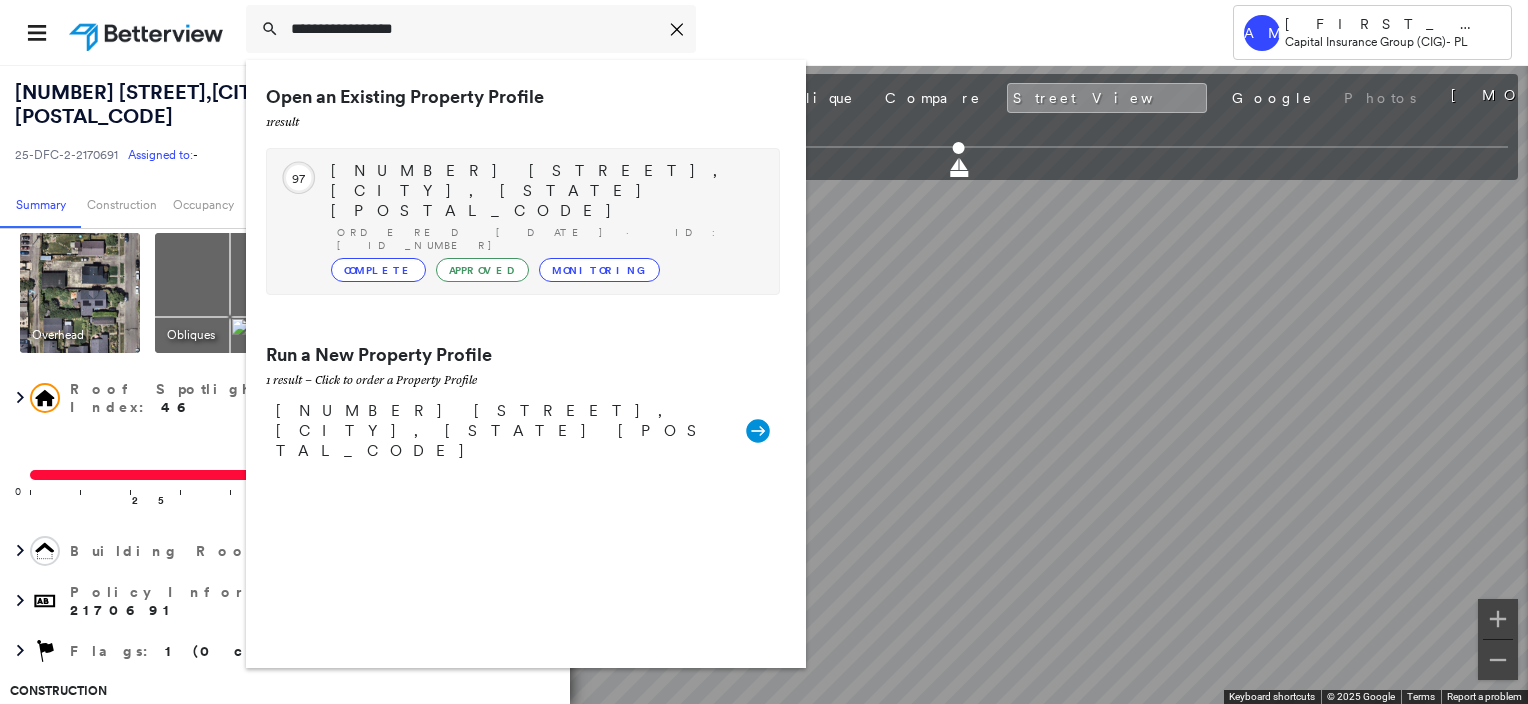 type on "**********" 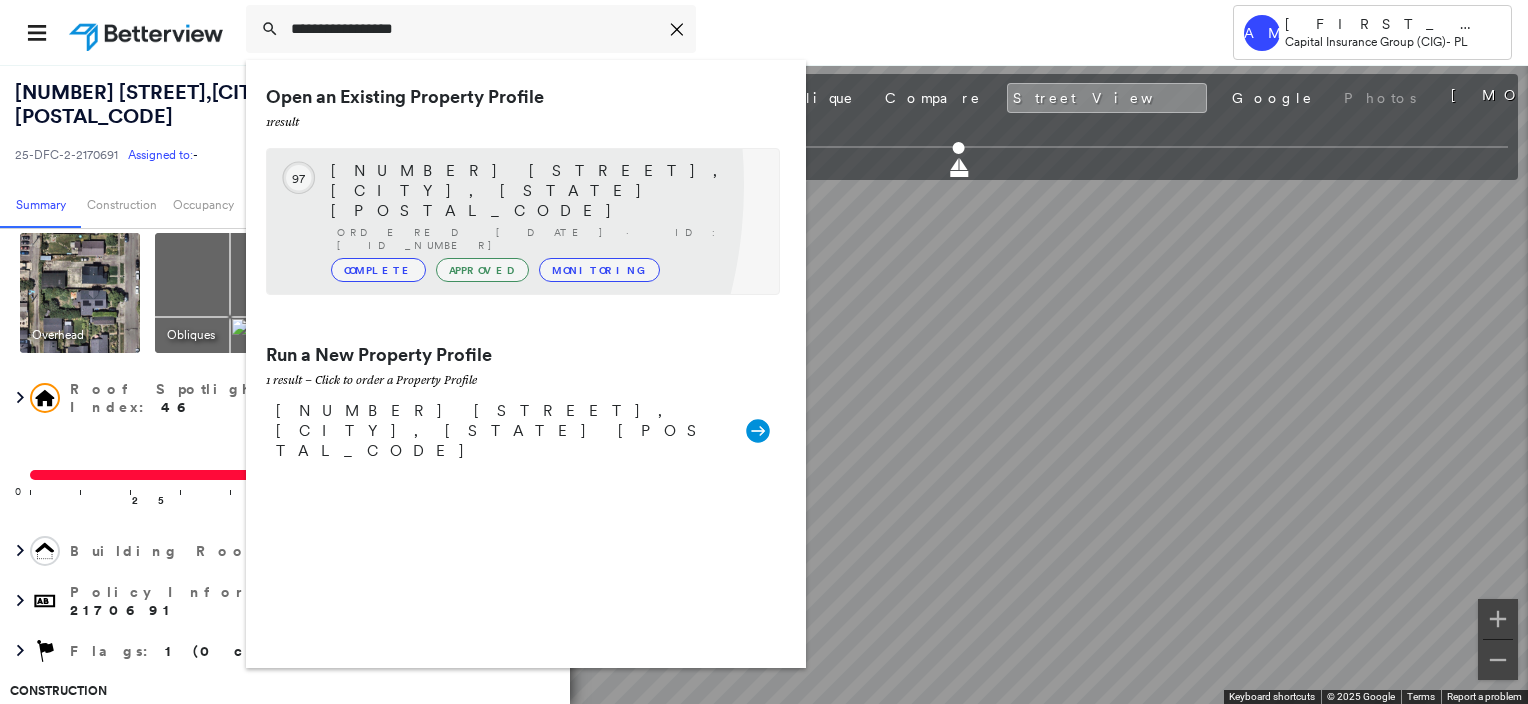 click on "97" 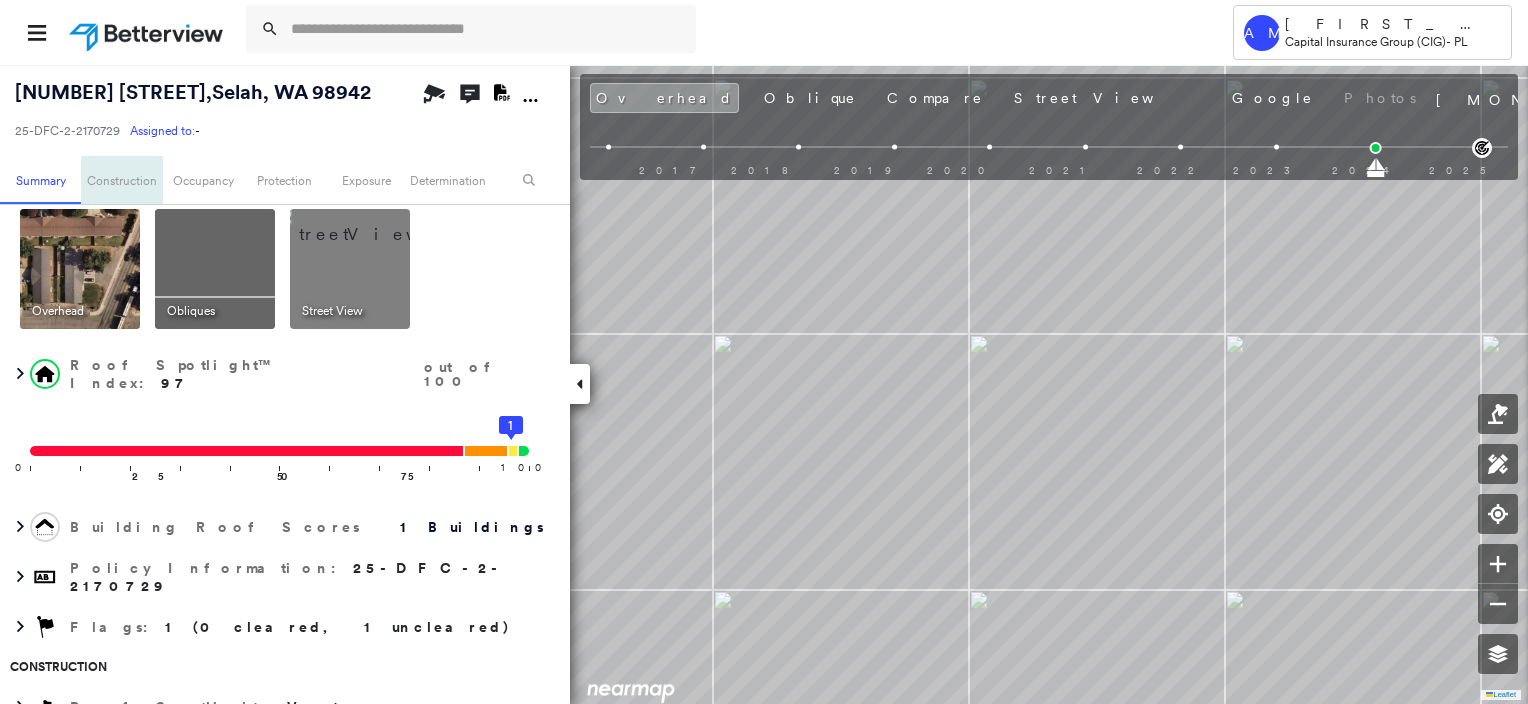 click on "Construction" at bounding box center [121, 180] 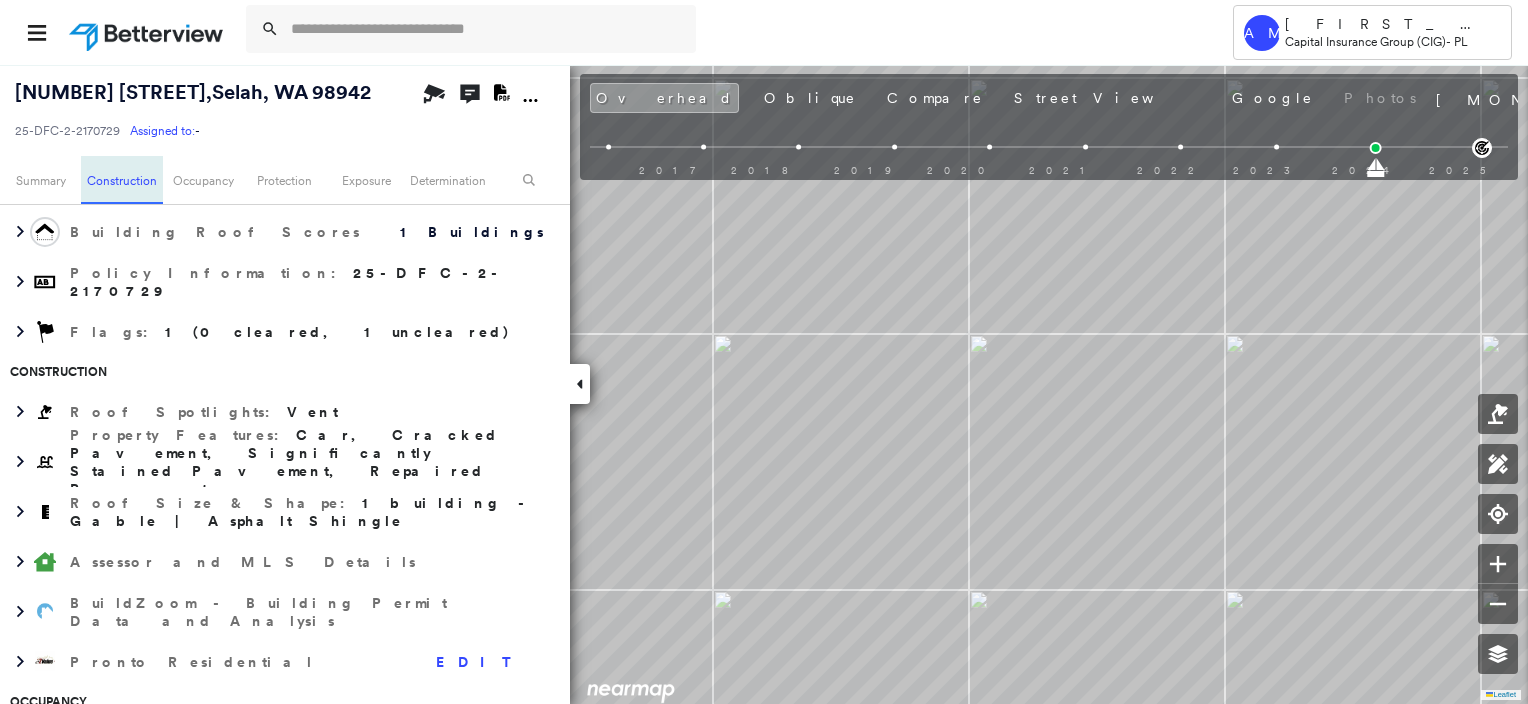 scroll, scrollTop: 463, scrollLeft: 0, axis: vertical 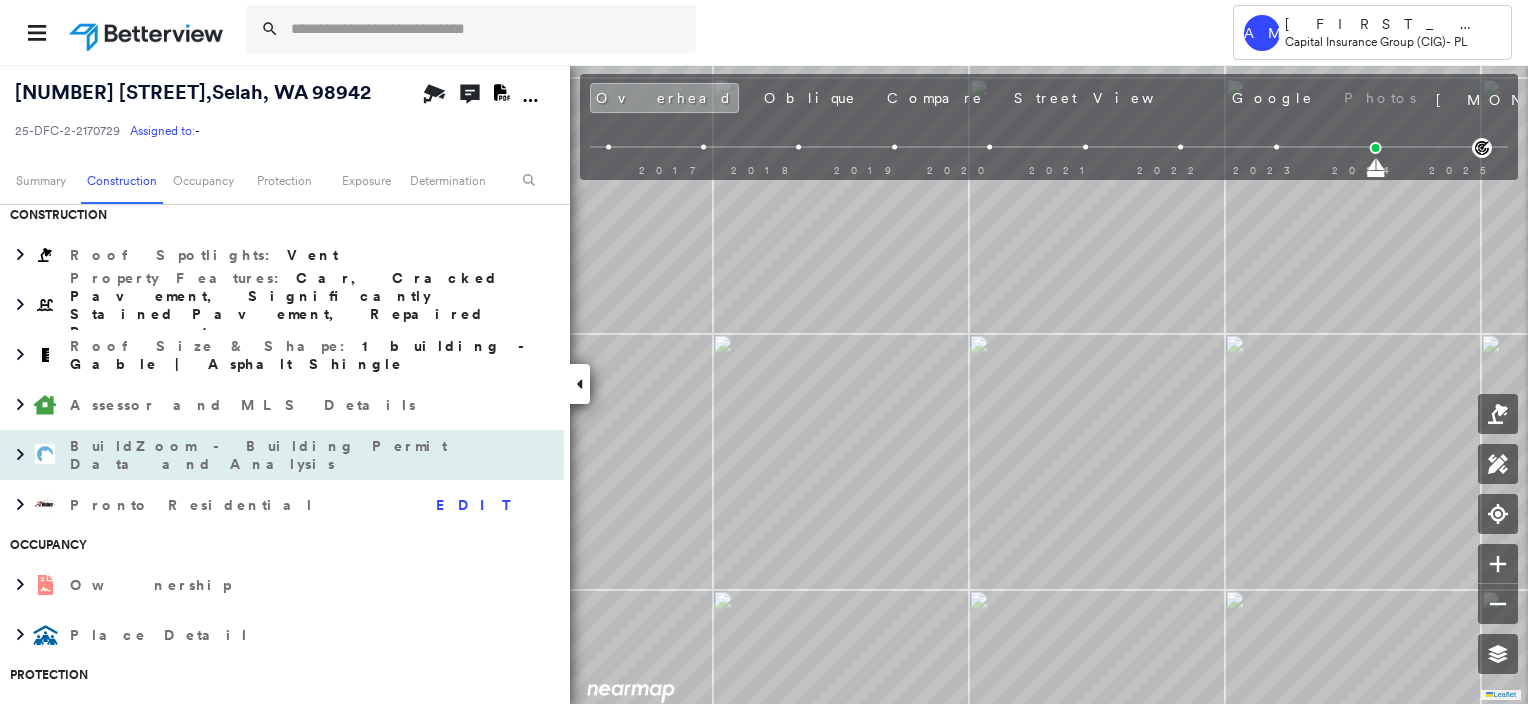 click on "BuildZoom - Building Permit Data and Analysis" at bounding box center (262, 455) 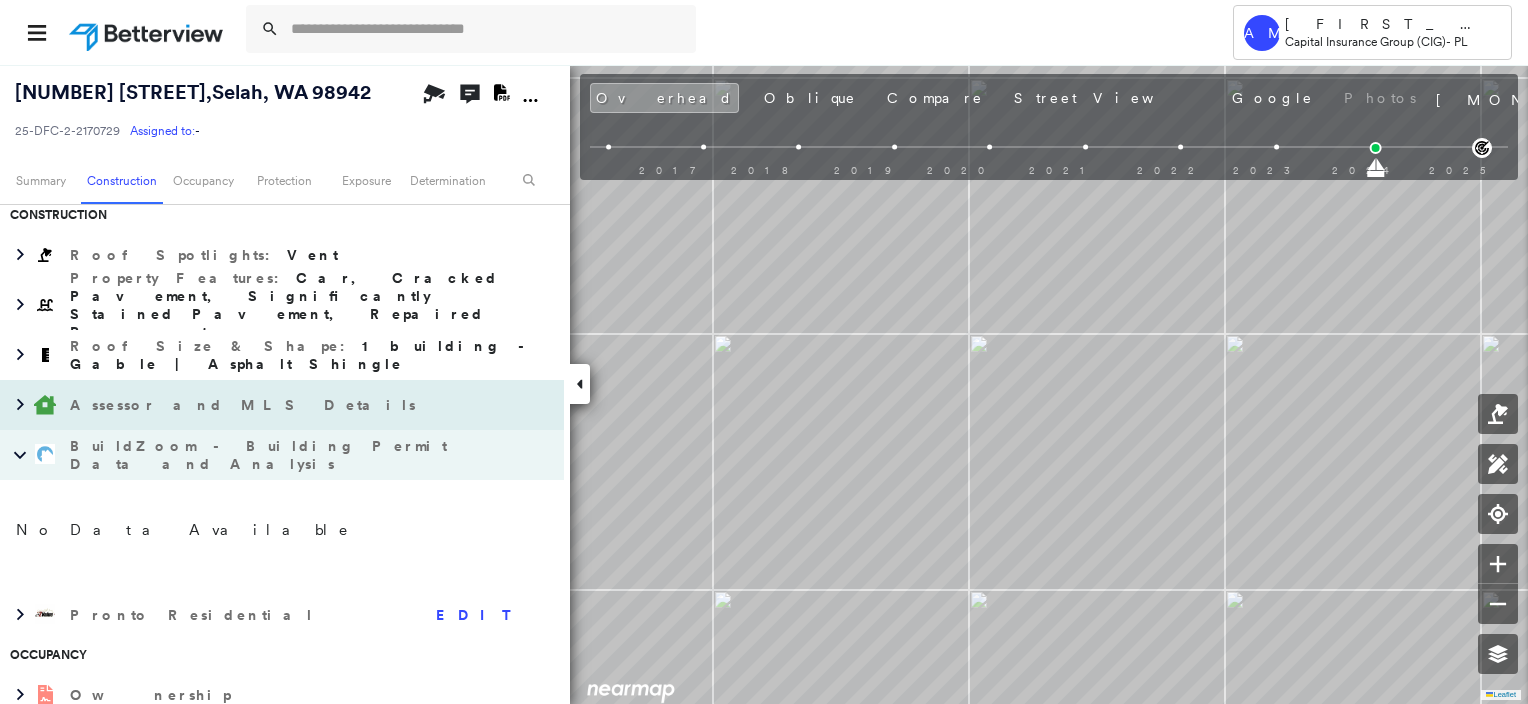 click on "Assessor and MLS Details" at bounding box center [262, 405] 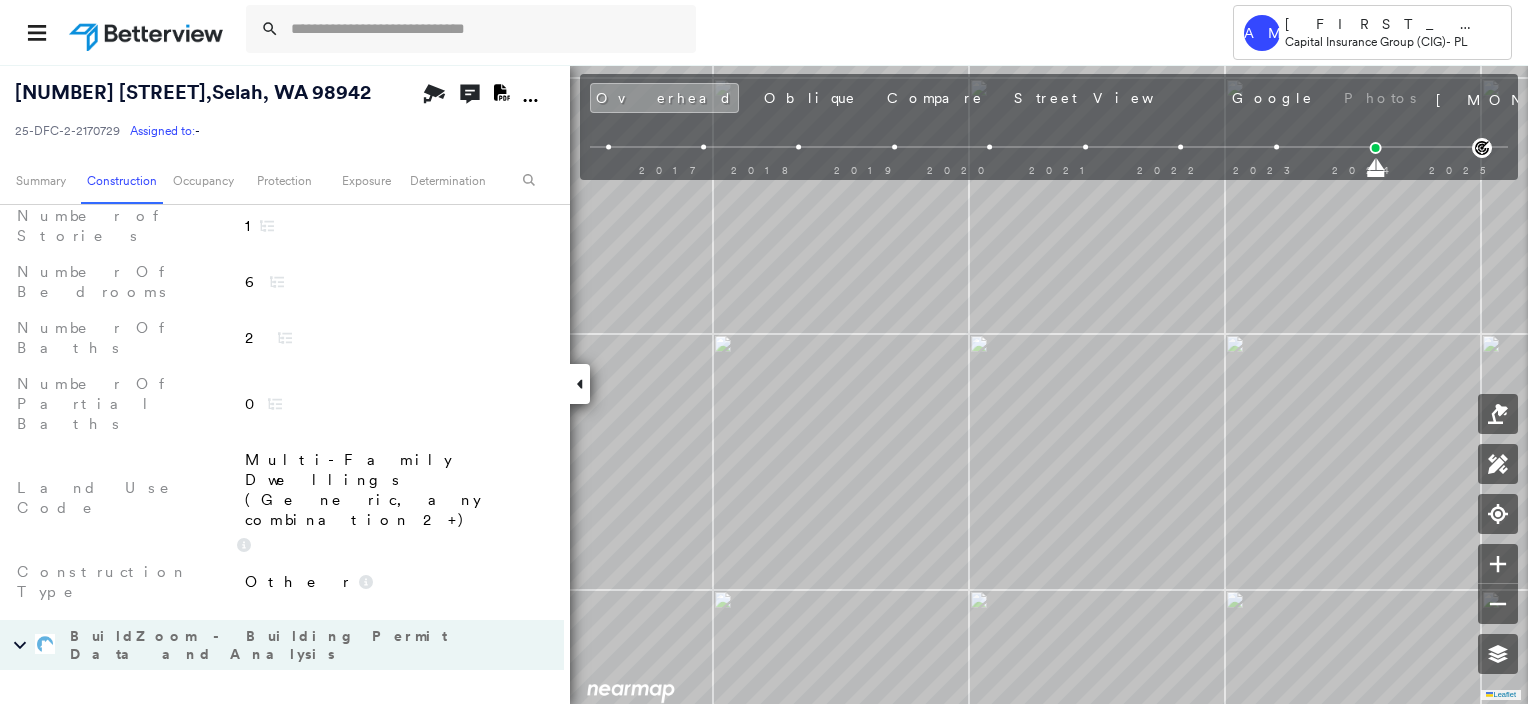 scroll, scrollTop: 1163, scrollLeft: 0, axis: vertical 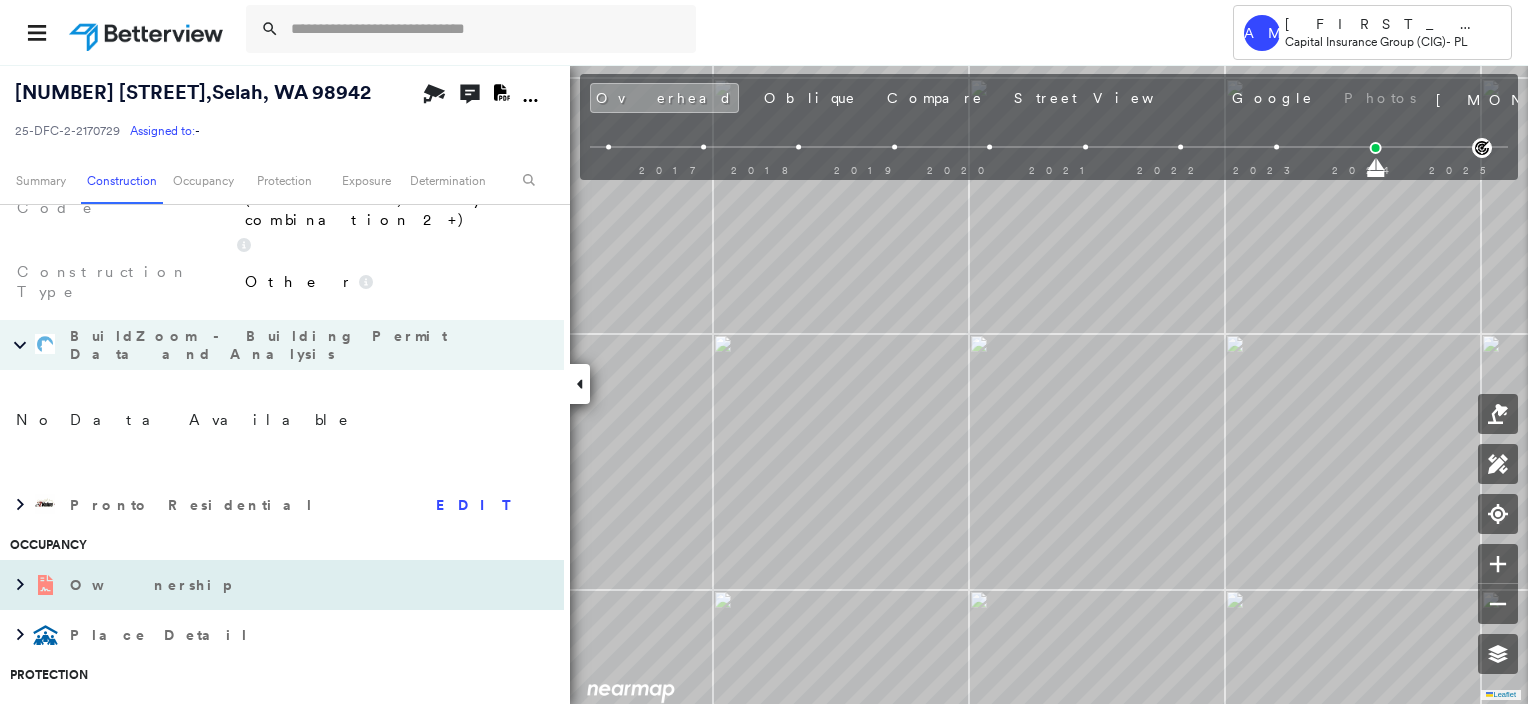 click on "Ownership" at bounding box center [152, 585] 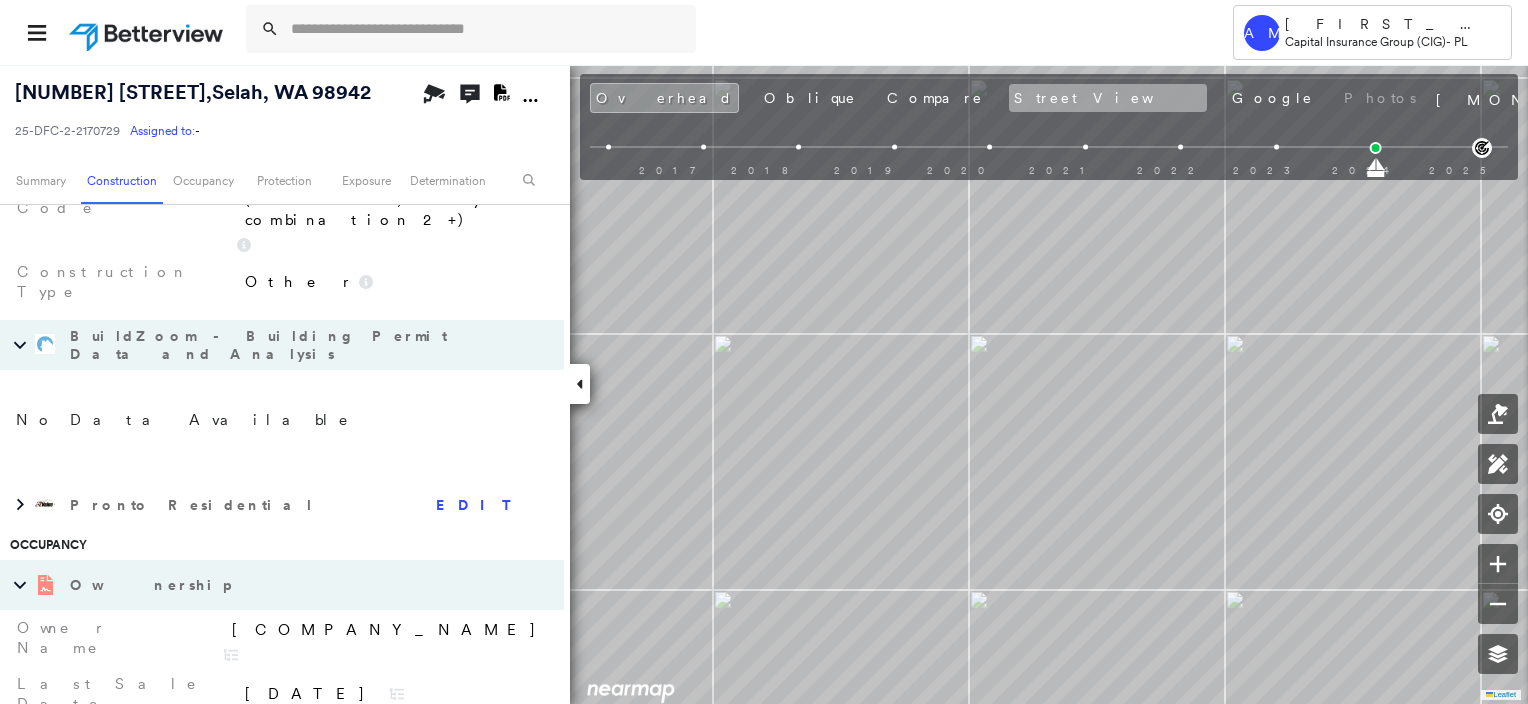 click on "Street View" at bounding box center (1108, 98) 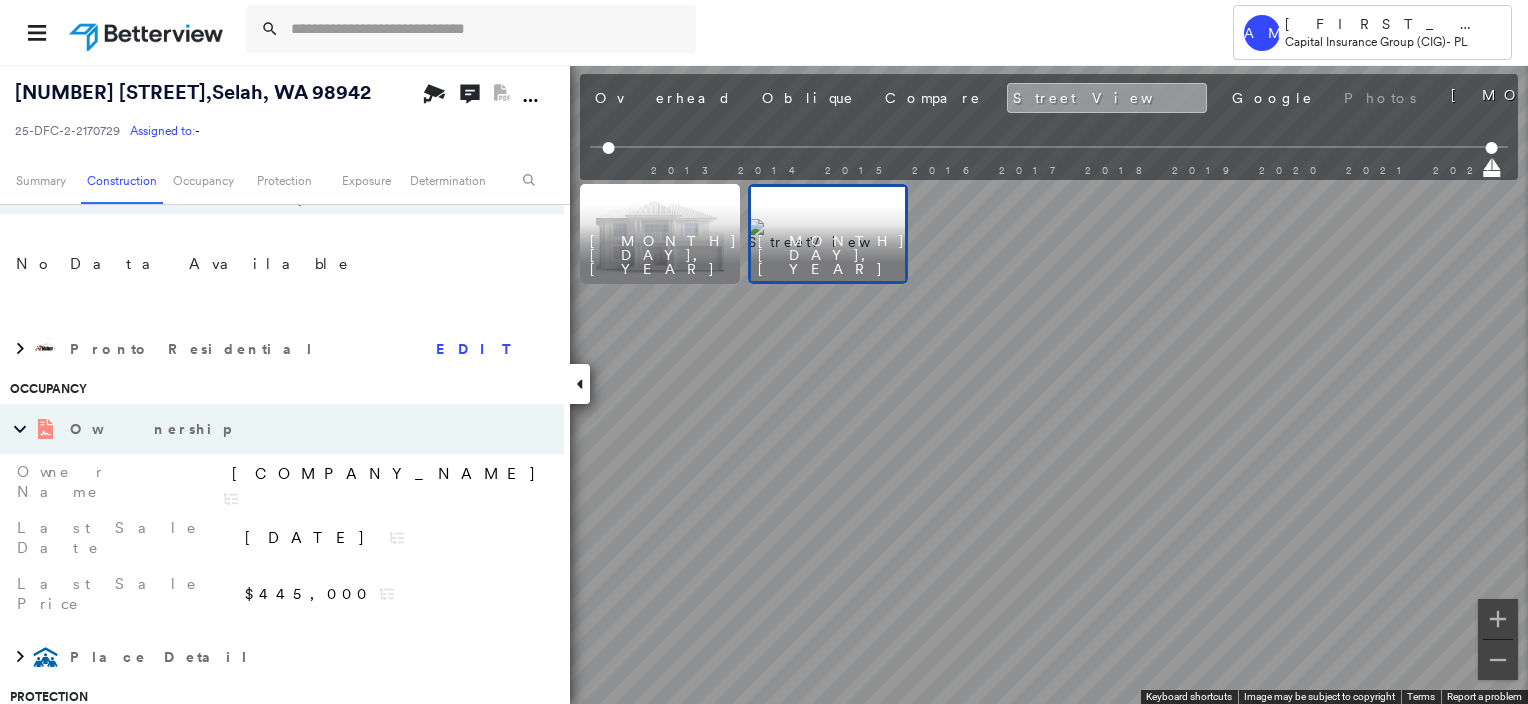 scroll, scrollTop: 1163, scrollLeft: 0, axis: vertical 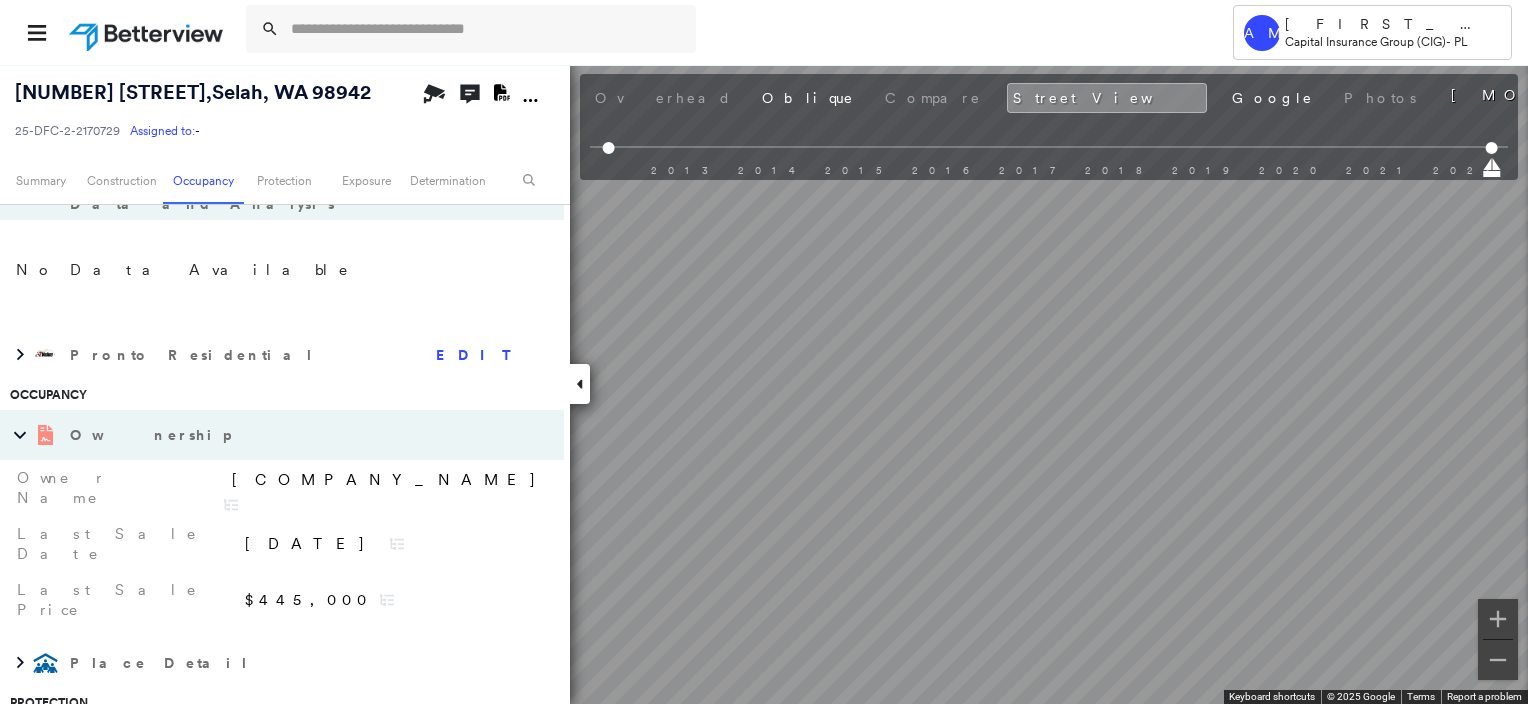 click on "Tower AM [FIRST_NAME] [LAST_NAME] Capital Insurance Group (CIG) - PL [NUMBER] [STREET] , [CITY], [STATE] [POSTAL_CODE] [ID_NUMBER] Assigned to: - Assigned to: - [ID_NUMBER] Assigned to: - Open Comments Download PDF Report Summary Construction Occupancy Protection Exposure Determination Overhead Obliques Street View Roof Spotlight™ Index : 88 out of 100 0 100 25 50 75 1 2 Building Roof Scores 0 Buildings Policy Information : [ID_NUMBER] Flags : 1 (0 cleared, 1 uncleared) Construction Assessor and MLS Details Number Of Partial Baths 0 Number Of Baths 2 Number Of Bedrooms 6 Lot Square Footage 14,375 Land Use Code Multi-Family Dwellings (Generic, any combination 2+) Construction Type Other Number of Stories 1 Interior Square Footage 2,180 Year Built 1973 BuildZoom - Building Permit Data and Analysis No Data Available Pronto Residential EDIT Occupancy Ownership Last Sale Price $445,000 Last Sale Date [DATE] Owner Name [COMPANY_NAME], Place Detail Protection Protection Exposure FEMA Risk Index Flood 1 5 3" at bounding box center [764, 352] 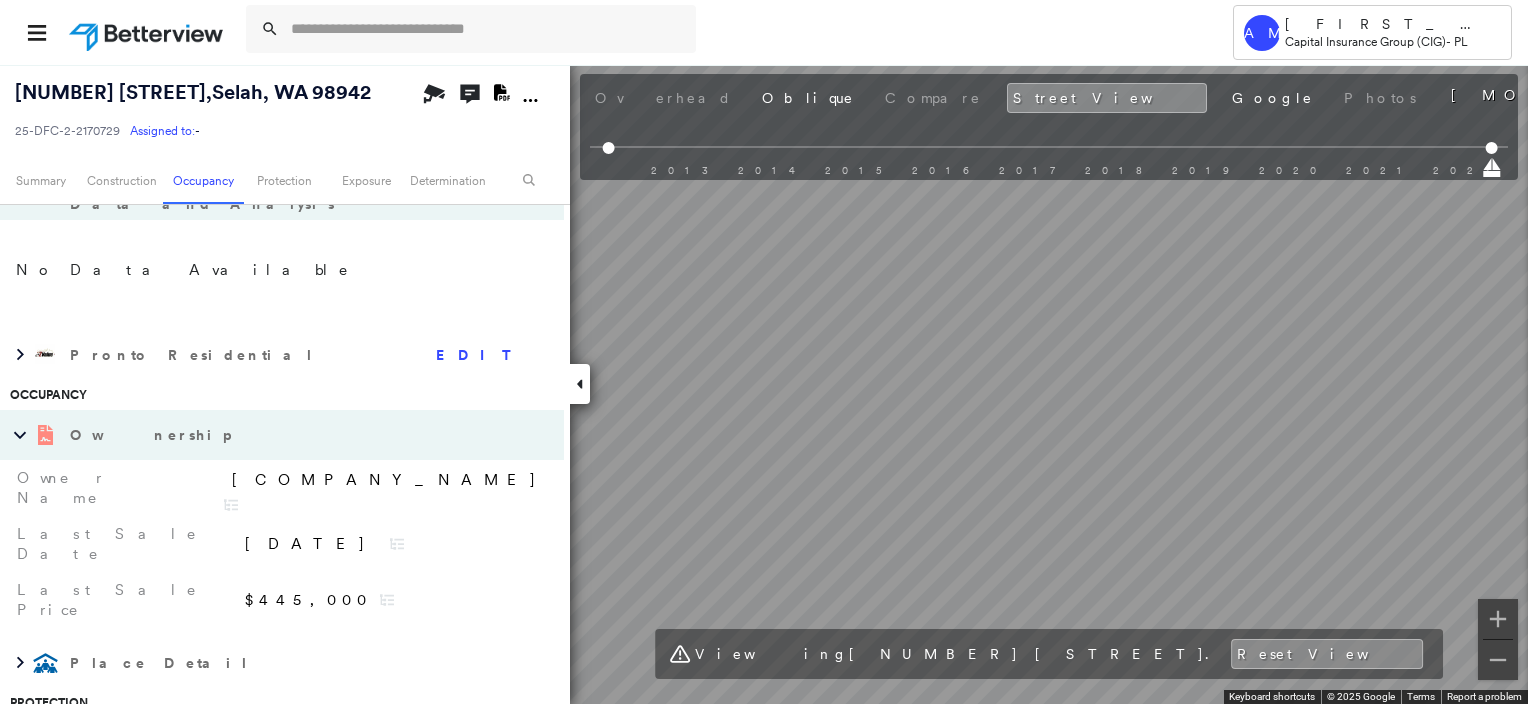 click on "Tower AM [FIRST_NAME] [LAST_NAME] Capital Insurance Group (CIG) - PL [NUMBER] [STREET] , [CITY], [STATE] [POSTAL_CODE] [ID_NUMBER] Assigned to: - Assigned to: - [ID_NUMBER] Assigned to: - Open Comments Download PDF Report Summary Construction Occupancy Protection Exposure Determination Overhead Obliques Street View Roof Spotlight™ Index : 88 out of 100 0 100 25 50 75 1 2 Building Roof Scores 0 Buildings Policy Information : [ID_NUMBER] Flags : 1 (0 cleared, 1 uncleared) Construction Assessor and MLS Details Number Of Partial Baths 0 Number Of Baths 2 Number Of Bedrooms 6 Lot Square Footage 14,375 Land Use Code Multi-Family Dwellings (Generic, any combination 2+) Construction Type Other Number of Stories 1 Interior Square Footage 2,180 Year Built 1973 BuildZoom - Building Permit Data and Analysis No Data Available Pronto Residential EDIT Occupancy Ownership Last Sale Price $445,000 Last Sale Date [DATE] Owner Name [COMPANY_NAME], Place Detail Protection Protection Exposure FEMA Risk Index Flood 1 5 3" at bounding box center [764, 352] 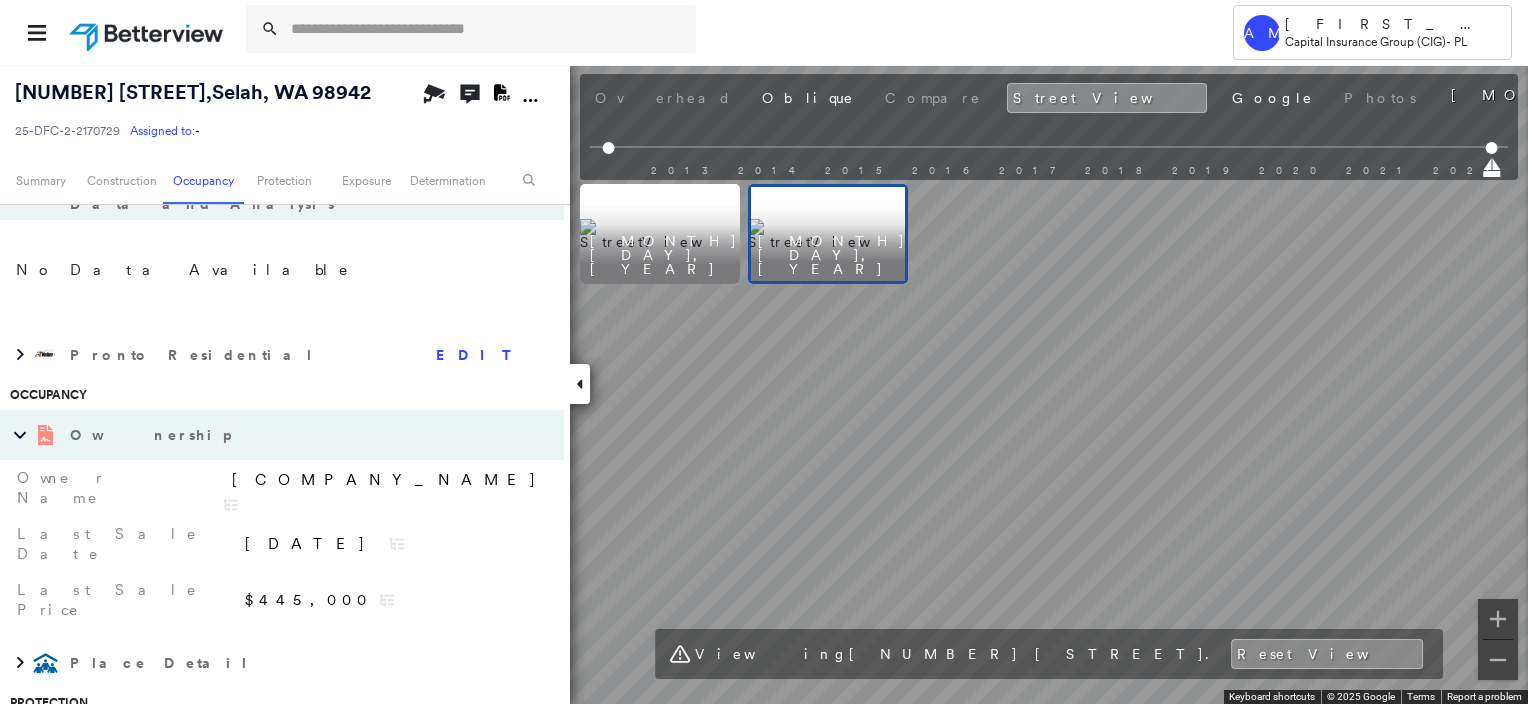 click on "Overhead Oblique Compare Street View Google Photos" at bounding box center [1005, 98] 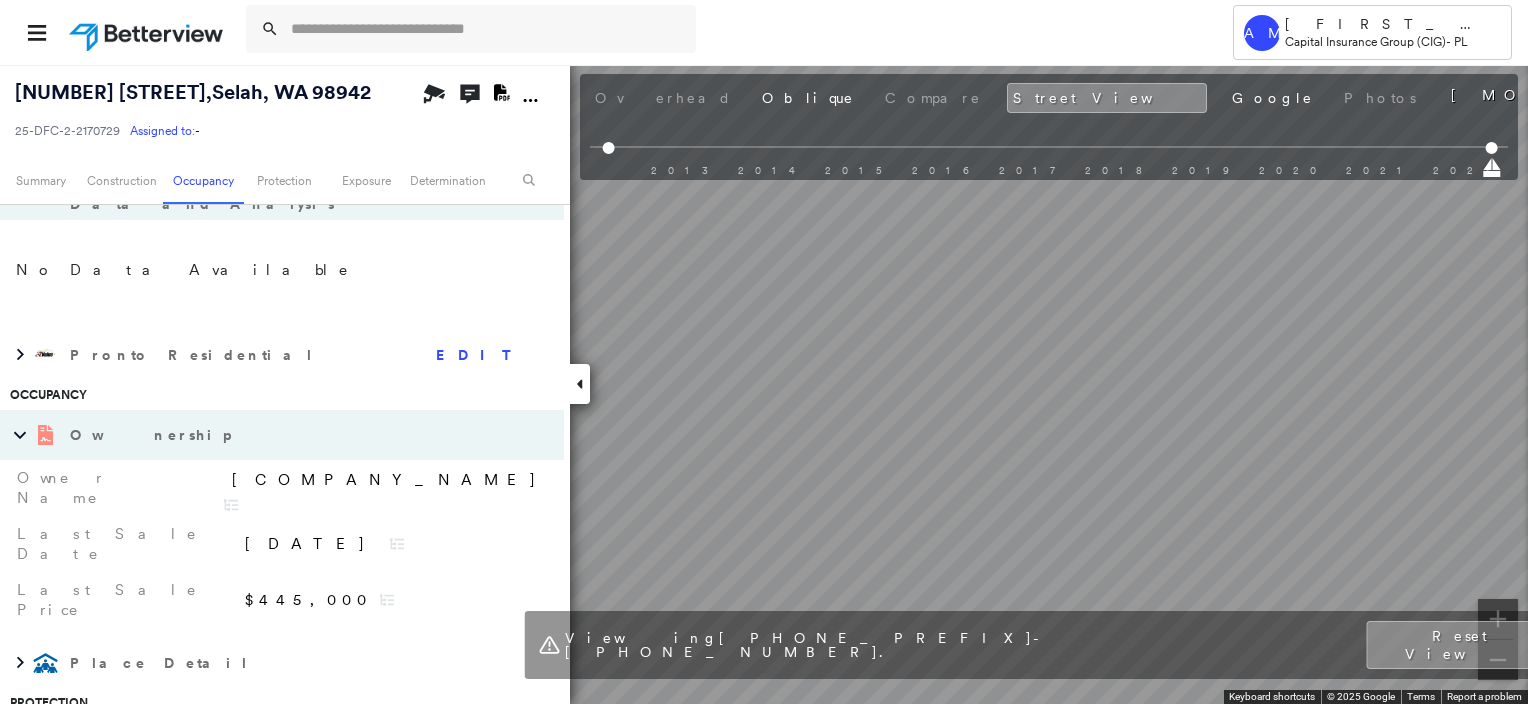 click on "Tower AM [FIRST_NAME] [LAST_NAME] Capital Insurance Group (CIG) - PL [NUMBER] [STREET] , [CITY], [STATE] [POSTAL_CODE] [ID_NUMBER] Assigned to: - Assigned to: - [ID_NUMBER] Assigned to: - Open Comments Download PDF Report Summary Construction Occupancy Protection Exposure Determination Overhead Obliques Street View Roof Spotlight™ Index : 88 out of 100 0 100 25 50 75 1 2 Building Roof Scores 0 Buildings Policy Information : [ID_NUMBER] Flags : 1 (0 cleared, 1 uncleared) Construction Assessor and MLS Details Number Of Partial Baths 0 Number Of Baths 2 Number Of Bedrooms 6 Lot Square Footage 14,375 Land Use Code Multi-Family Dwellings (Generic, any combination 2+) Construction Type Other Number of Stories 1 Interior Square Footage 2,180 Year Built 1973 BuildZoom - Building Permit Data and Analysis No Data Available Pronto Residential EDIT Occupancy Ownership Last Sale Price $445,000 Last Sale Date [DATE] Owner Name [COMPANY_NAME], Place Detail Protection Protection Exposure FEMA Risk Index Flood 1 5 3" at bounding box center (764, 352) 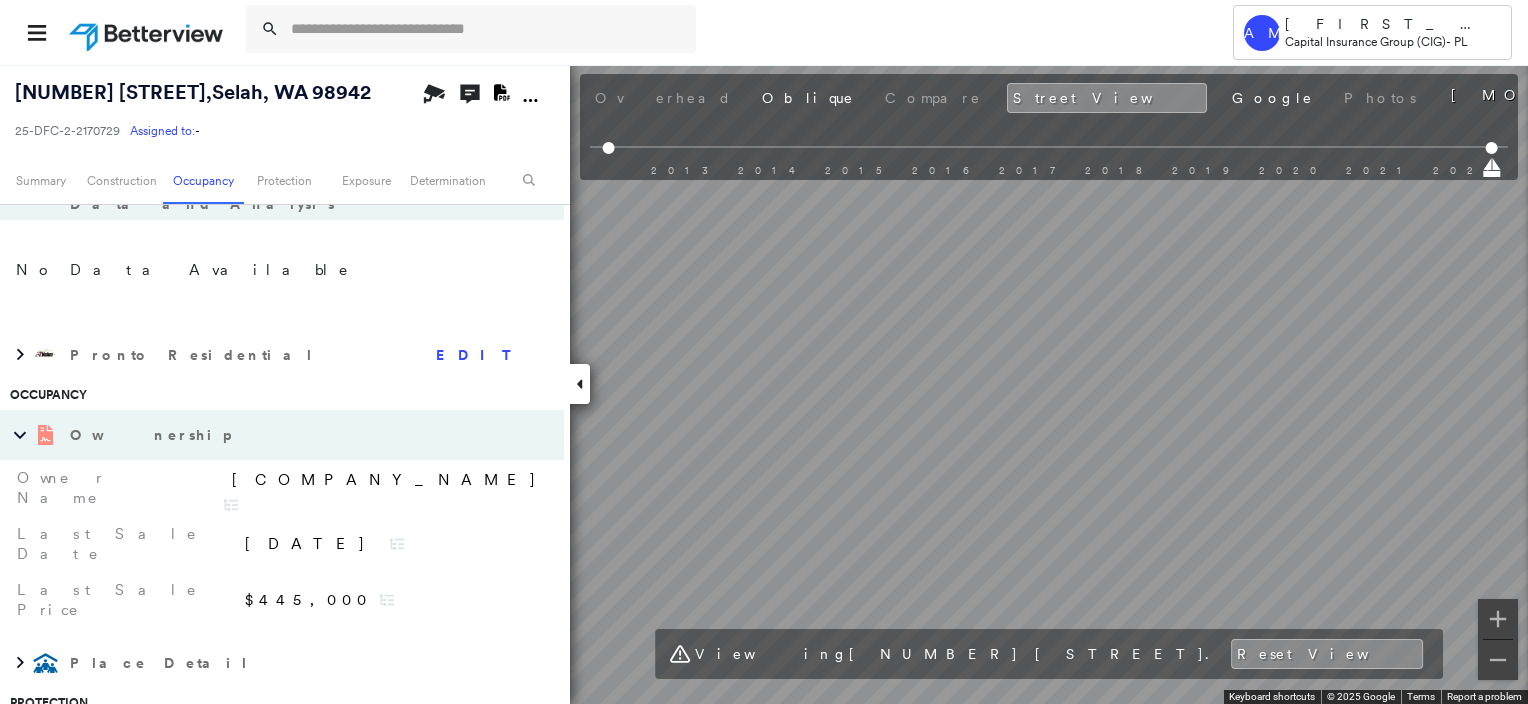 click on "[NUMBER] [STREET] , [CITY], [STATE] [POSTAL_CODE] [ID_NUMBER] Assigned to: - Assigned to: - [ID_NUMBER] Assigned to: - Open Comments Download PDF Report Summary Construction Occupancy Protection Exposure Determination Overhead Obliques Street View Roof Spotlight™ Index : 88 out of 100 0 100 25 50 75 1 2 Building Roof Scores 0 Buildings Policy Information : [ID_NUMBER] Flags : 1 (0 cleared, 1 uncleared) Construction Assessor and MLS Details Number Of Partial Baths 0 Number Of Baths 2 Number Of Bedrooms 6 Lot Square Footage 14,375 Land Use Code Multi-Family Dwellings (Generic, any combination 2+) Construction Type Other Number of Stories 1 Interior Square Footage 2,180 Year Built 1973 BuildZoom - Building Permit Data and Analysis No Data Available Pronto Residential EDIT Occupancy Ownership Last Sale Price $445,000 Last Sale Date [DATE] Owner Name [COMPANY_NAME], Place Detail Protection Protection Exposure FEMA Risk Index Flood Regional Hazard: 1 out of 5 Crime Regional Hazard: 3 out of 5" at bounding box center [764, 384] 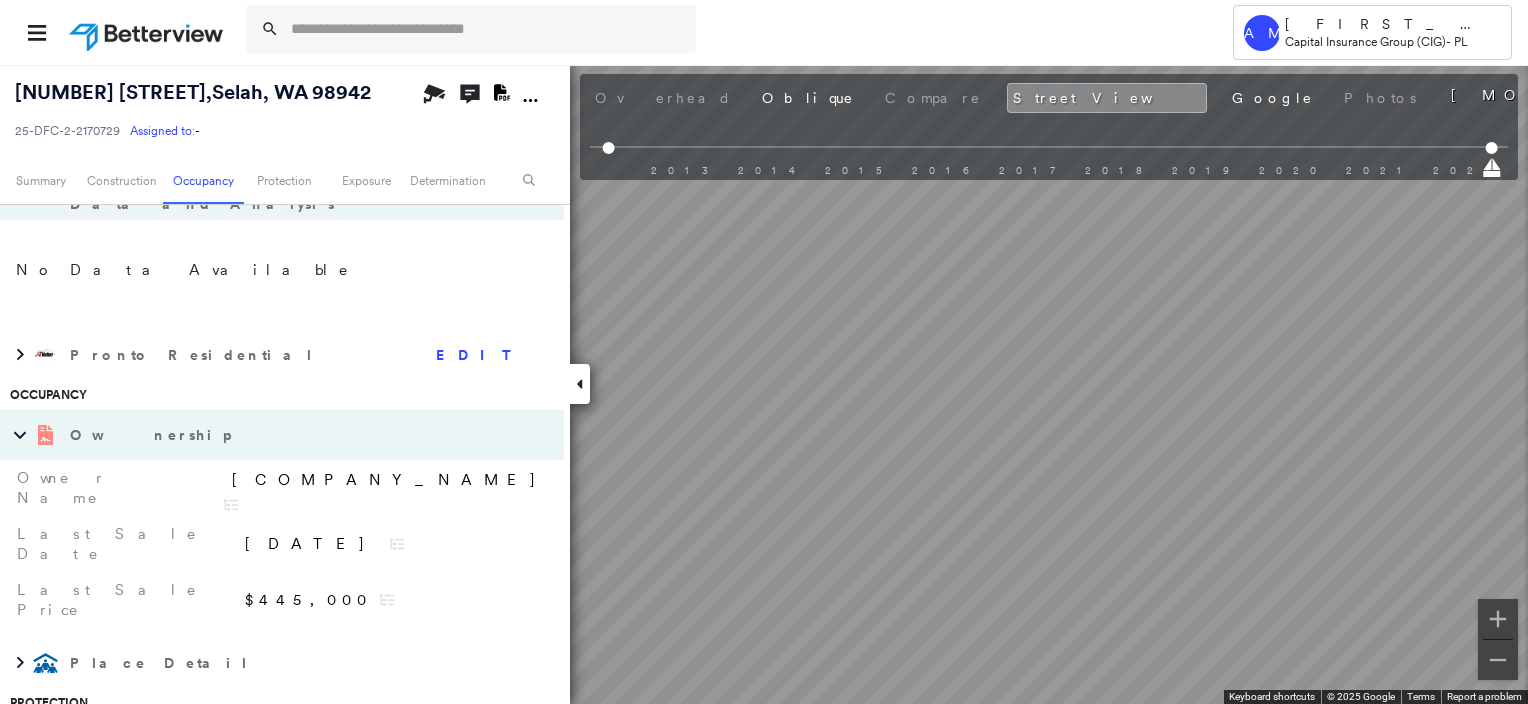 click on "Tower AM [FIRST_NAME] [LAST_NAME] Capital Insurance Group (CIG) - PL [NUMBER] [STREET] , [CITY], [STATE] [POSTAL_CODE] [ID_NUMBER] Assigned to: - Assigned to: - [ID_NUMBER] Assigned to: - Open Comments Download PDF Report Summary Construction Occupancy Protection Exposure Determination Overhead Obliques Street View Roof Spotlight™ Index : 88 out of 100 0 100 25 50 75 1 2 Building Roof Scores 0 Buildings Policy Information : [ID_NUMBER] Flags : 1 (0 cleared, 1 uncleared) Construction Assessor and MLS Details Number Of Partial Baths 0 Number Of Baths 2 Number Of Bedrooms 6 Lot Square Footage 14,375 Land Use Code Multi-Family Dwellings (Generic, any combination 2+) Construction Type Other Number of Stories 1 Interior Square Footage 2,180 Year Built 1973 BuildZoom - Building Permit Data and Analysis No Data Available Pronto Residential EDIT Occupancy Ownership Last Sale Price $445,000 Last Sale Date [DATE] Owner Name [COMPANY_NAME], Place Detail Protection Protection Exposure FEMA Risk Index Flood 1 5 3" at bounding box center [764, 352] 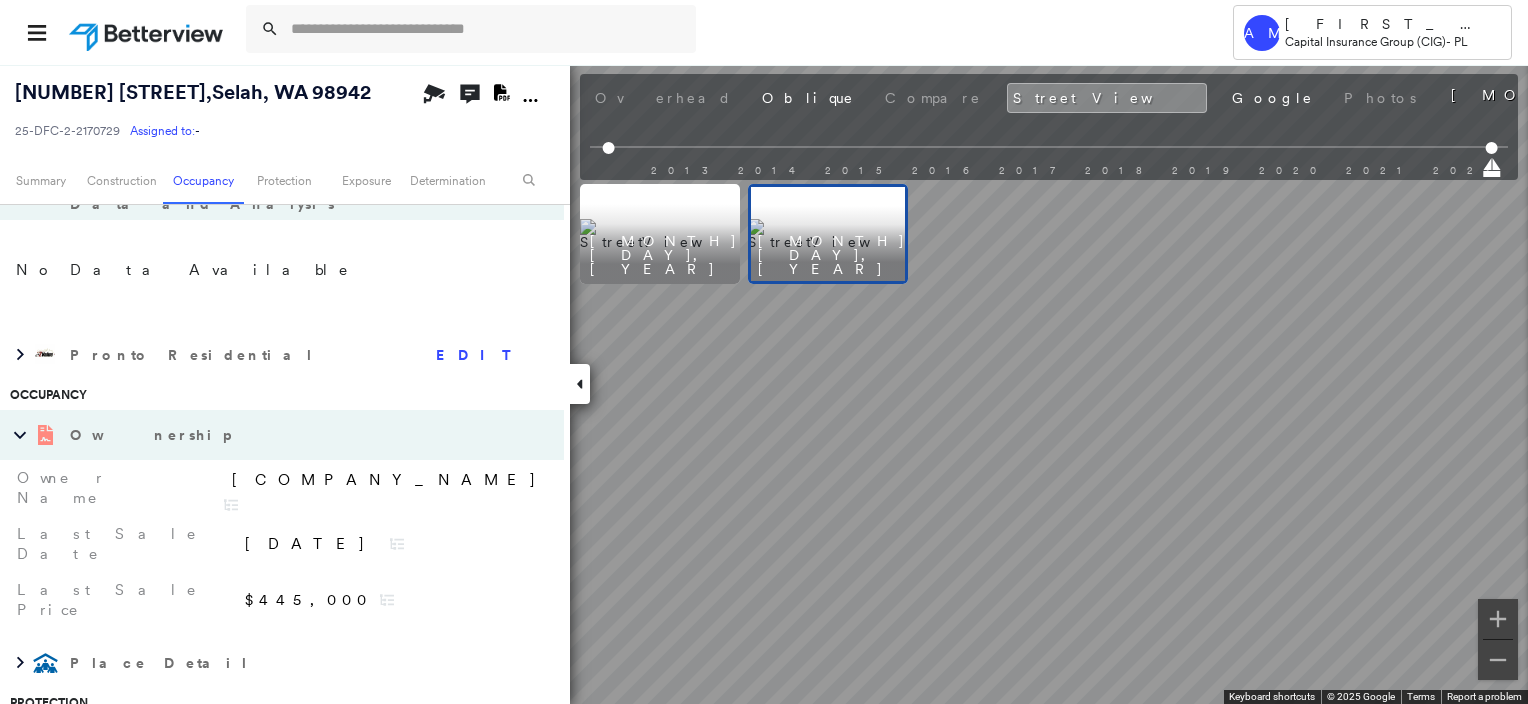 click at bounding box center [660, 234] 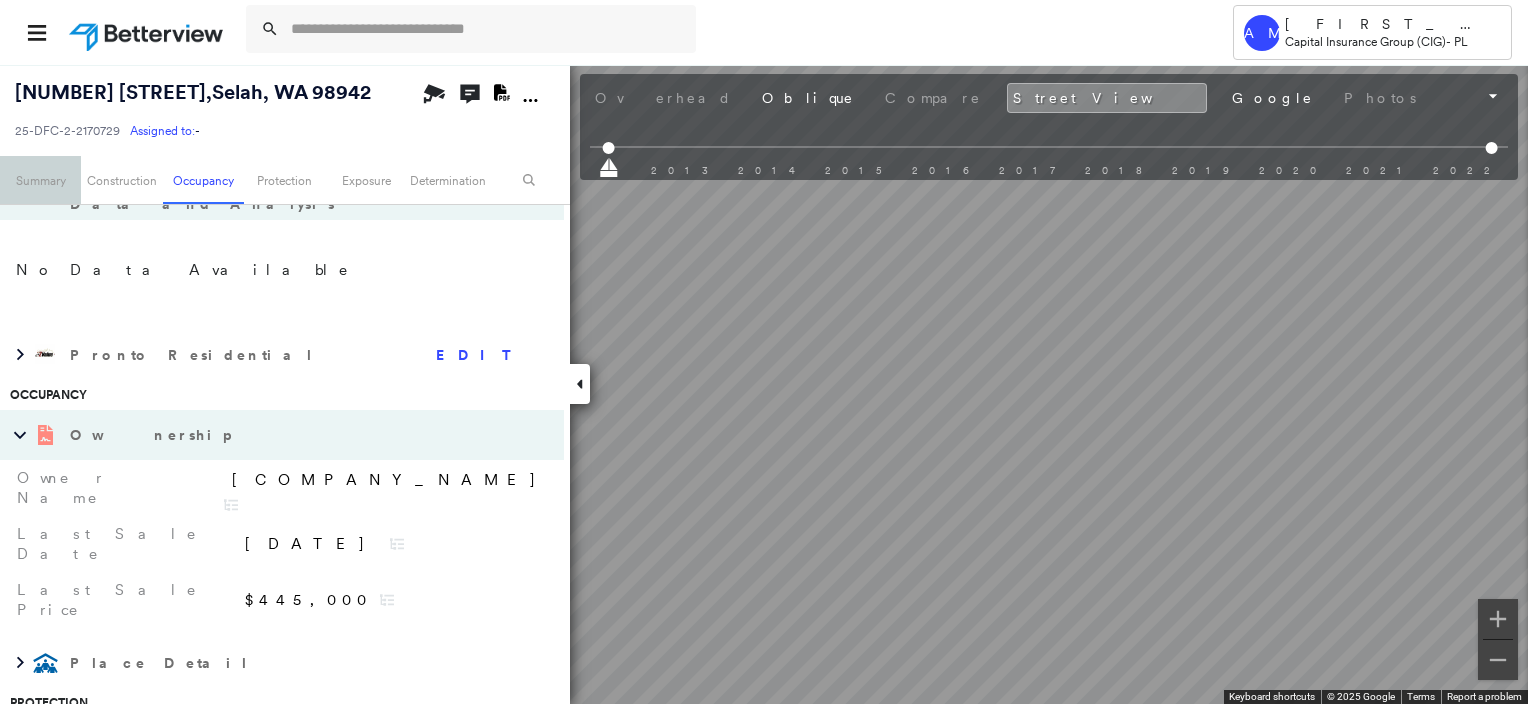 click on "Summary" at bounding box center (40, 180) 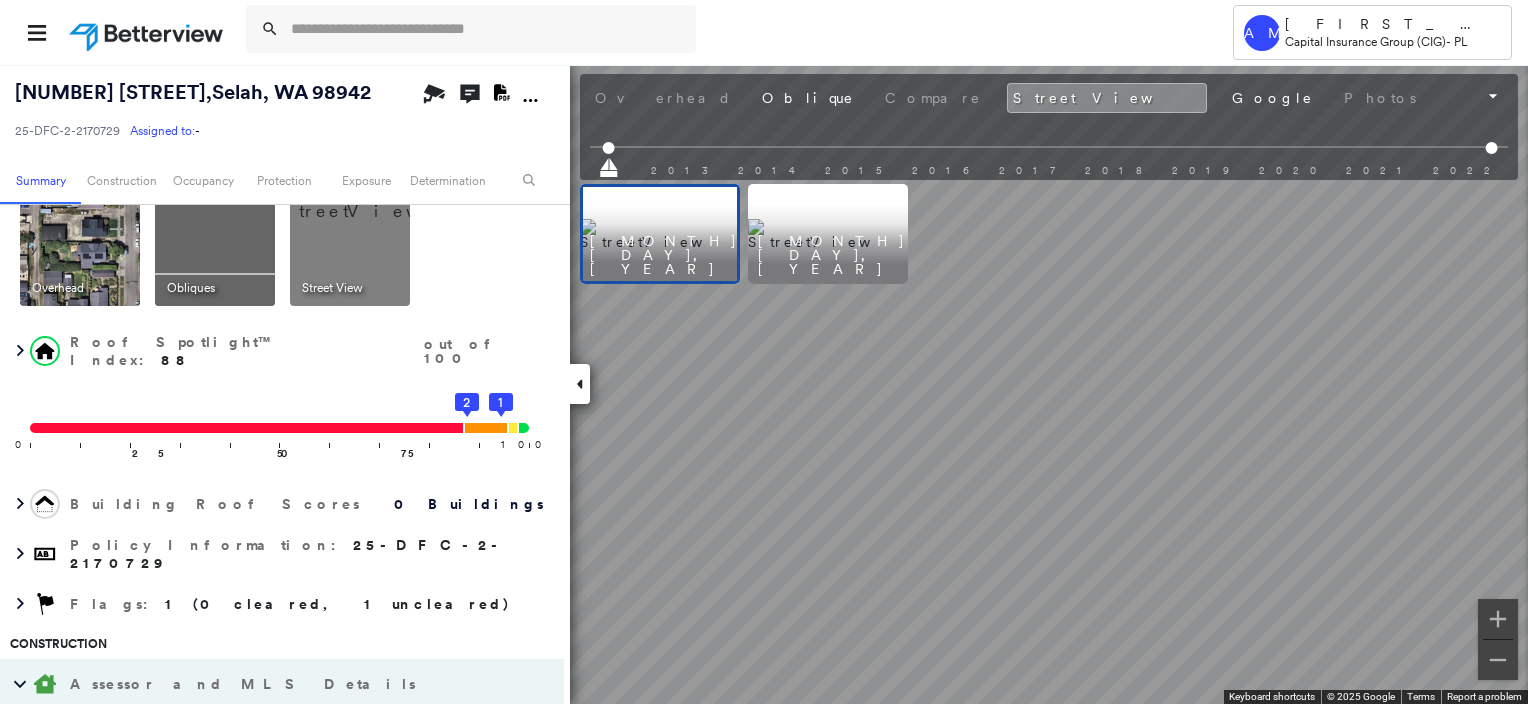 scroll, scrollTop: 11, scrollLeft: 0, axis: vertical 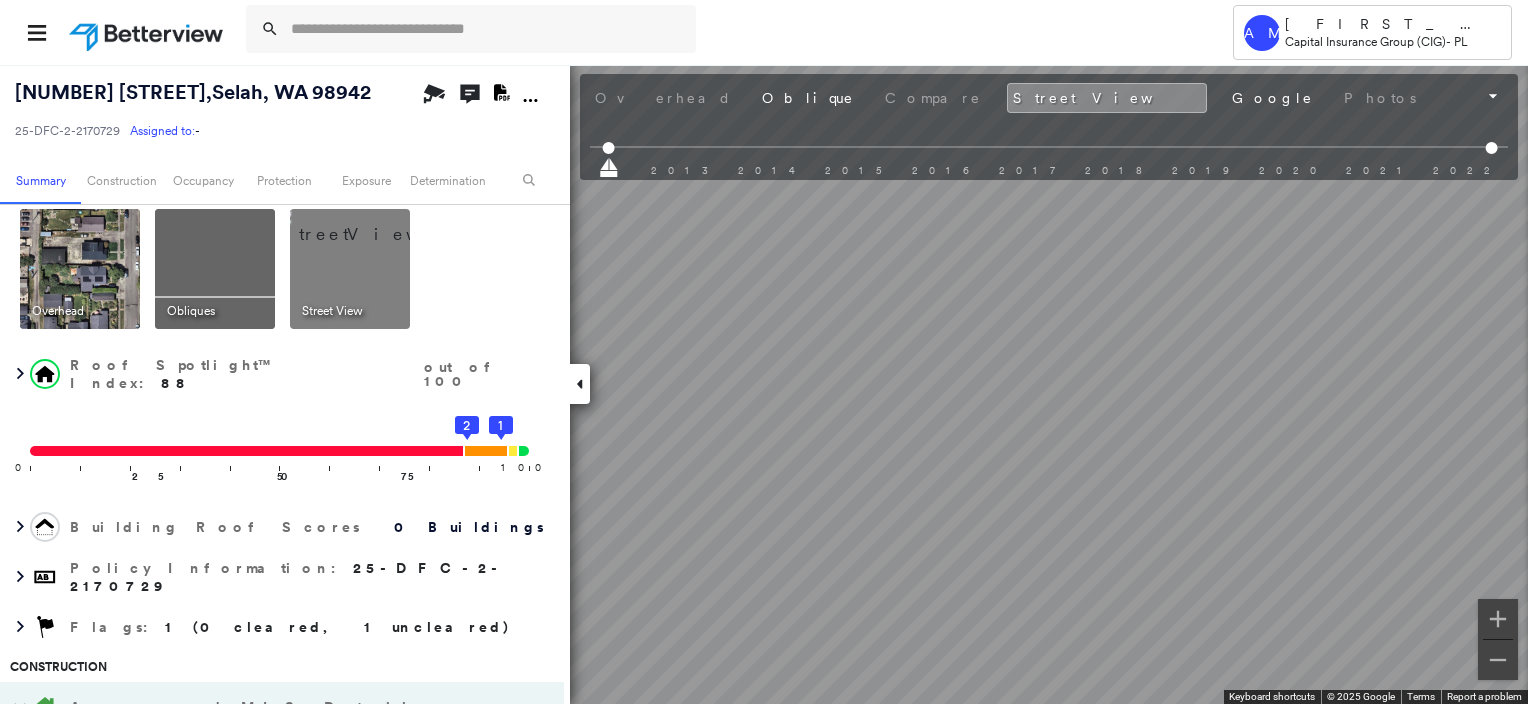 click at bounding box center [80, 269] 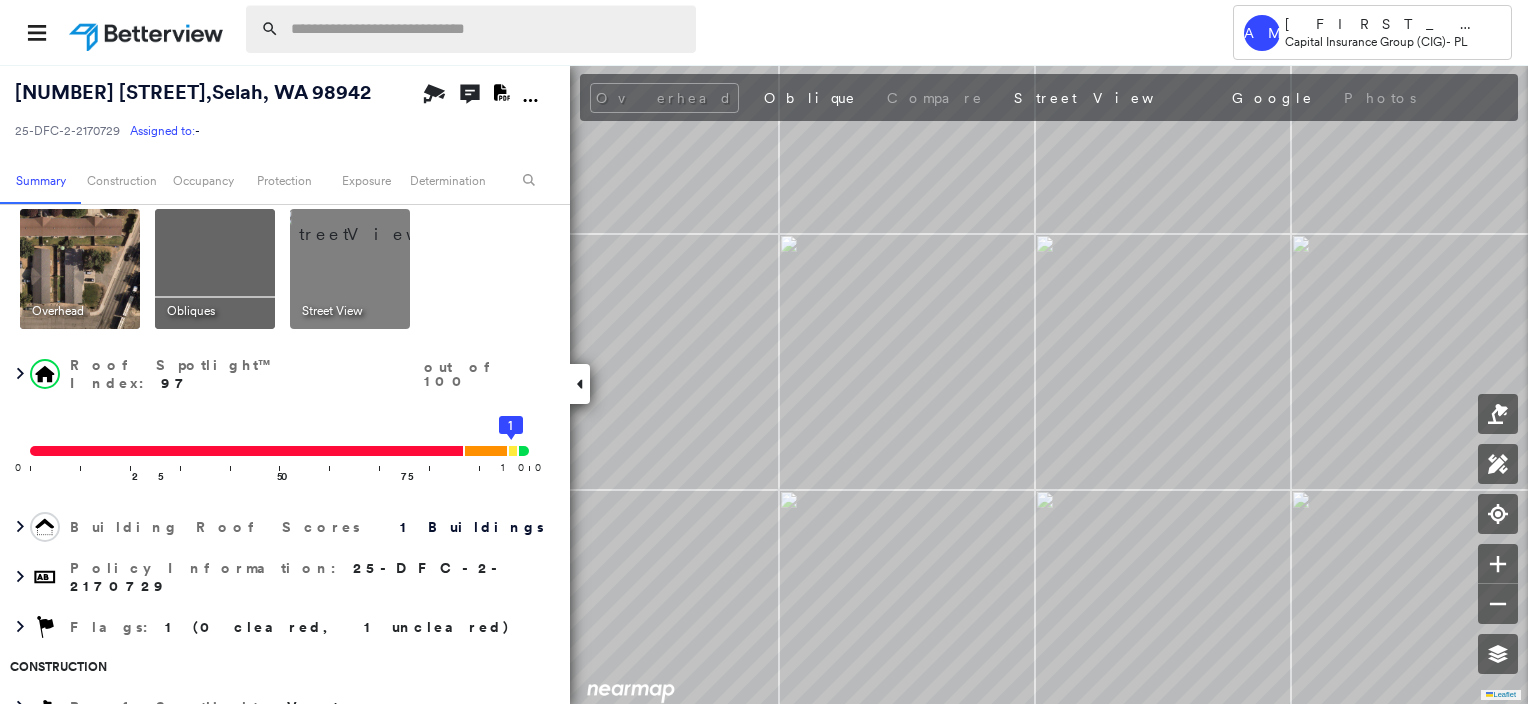 click at bounding box center [487, 29] 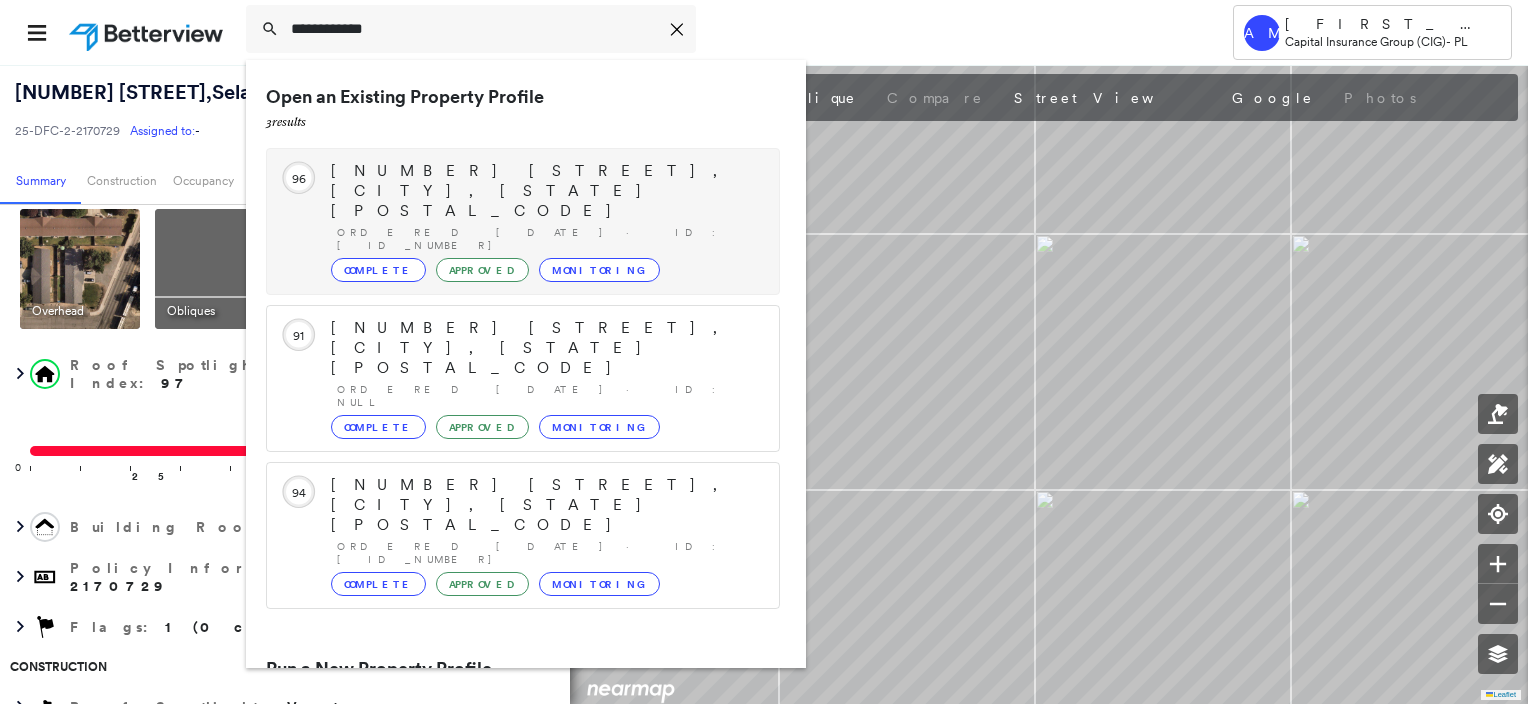 type on "**********" 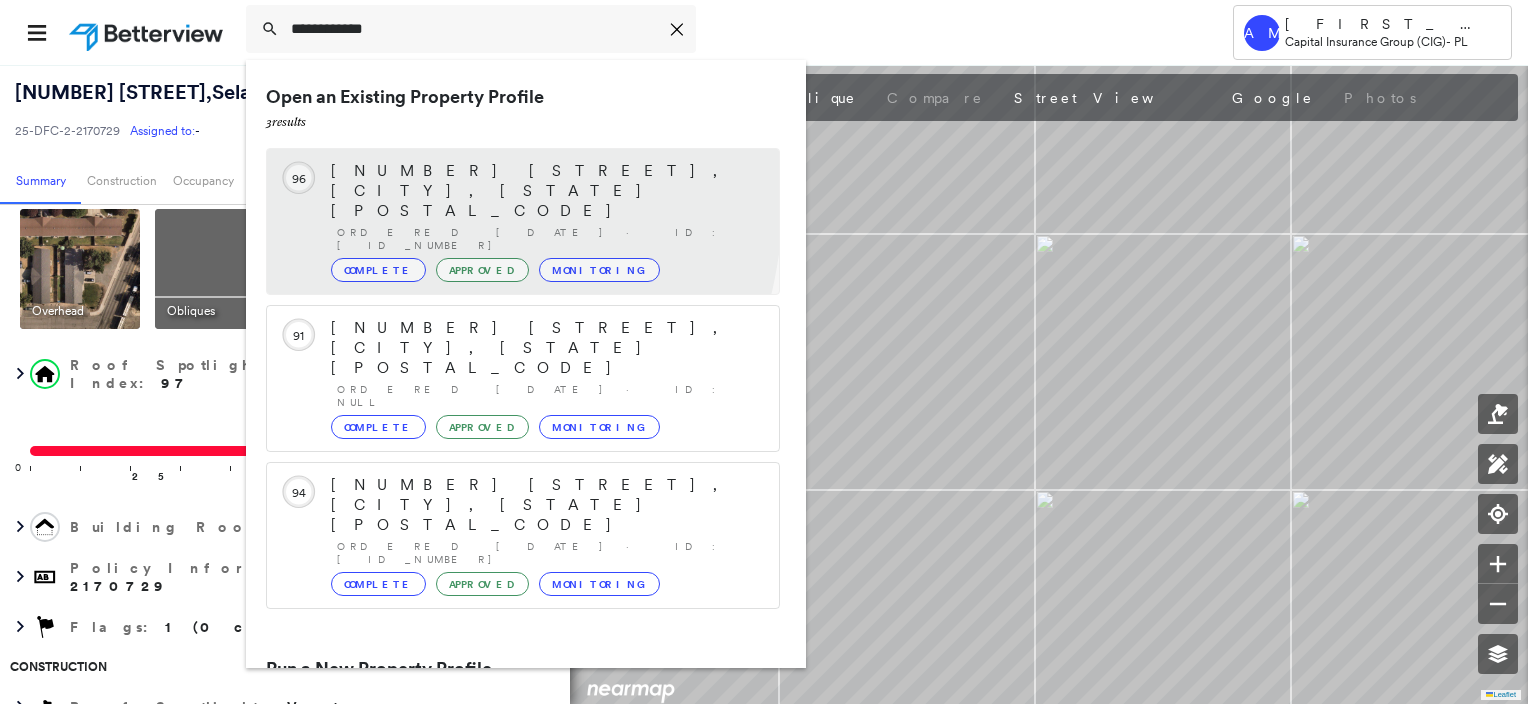 click on "96" 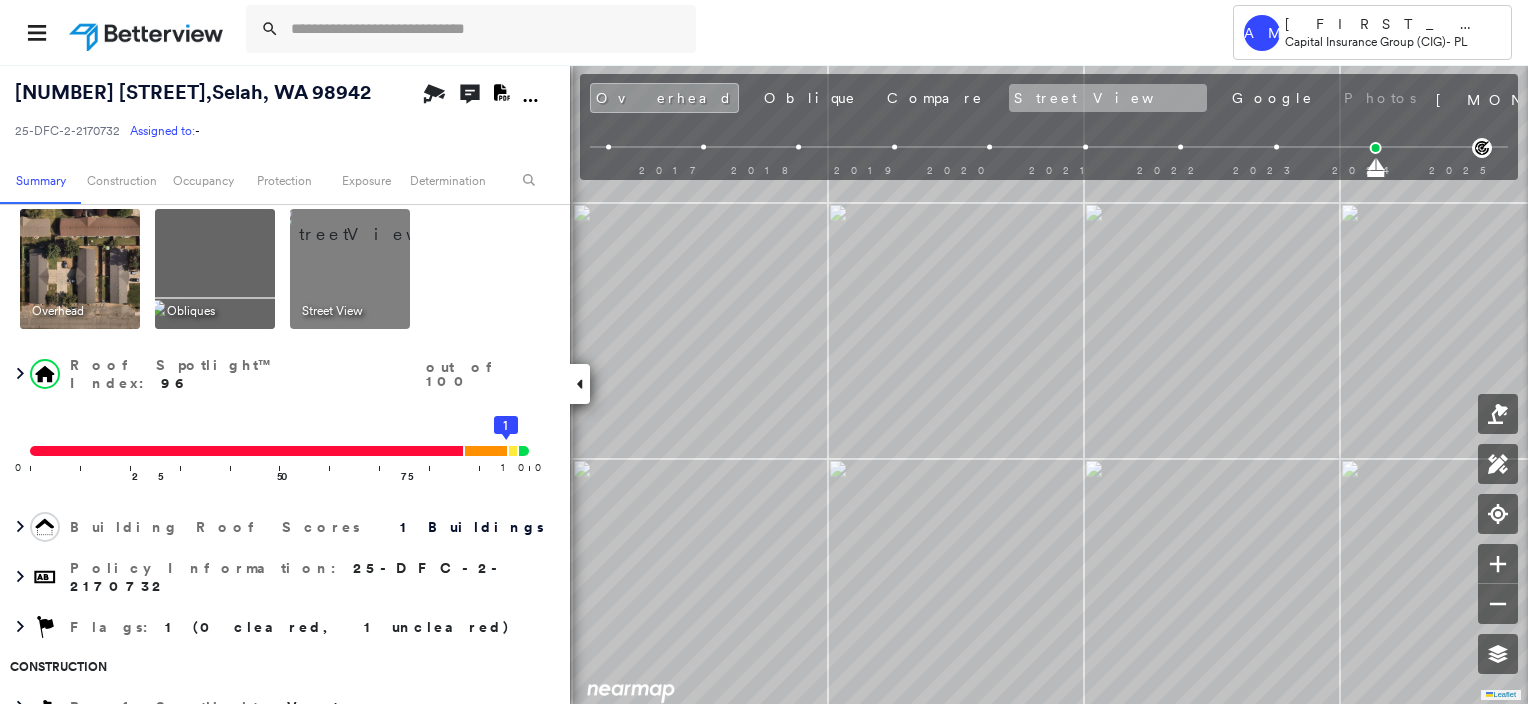 click on "Street View" at bounding box center [1108, 98] 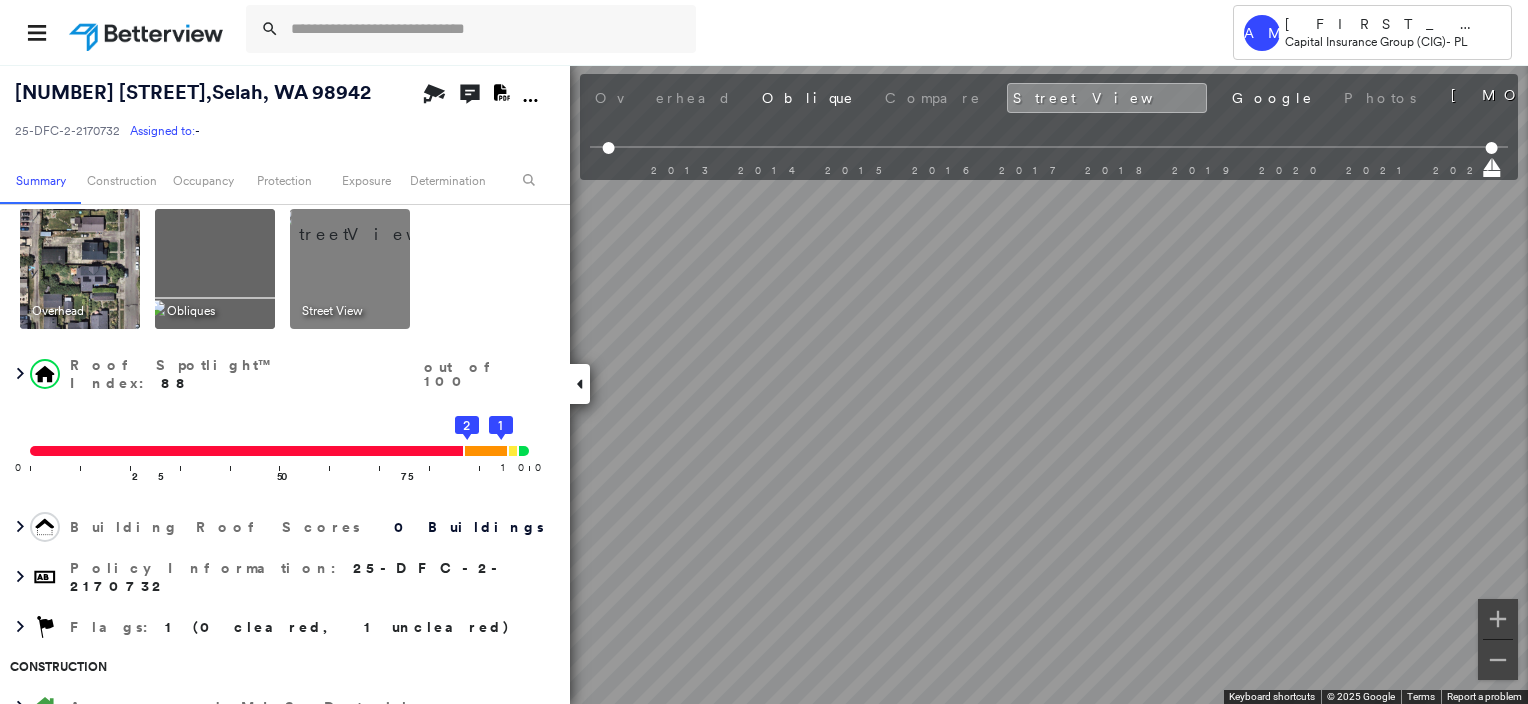 click on "Tower AM [FIRST_NAME] [LAST_NAME] Capital Insurance Group (CIG) - PL [NUMBER] [STREET] , [CITY], [STATE] [POSTAL_CODE] [ID_NUMBER] Assigned to: - Assigned to: - [ID_NUMBER] Assigned to: - Open Comments Download PDF Report Summary Construction Occupancy Protection Exposure Determination Overhead Obliques Street View Roof Spotlight™ Index : 88 out of 100 0 100 25 50 75 1 2 Building Roof Scores 0 Buildings Policy Information : [ID_NUMBER] Flags : 1 (0 cleared, 1 uncleared) Construction Assessor and MLS Details BuildZoom - Building Permit Data and Analysis Pronto Residential EDIT Occupancy Ownership Place Detail Protection Protection Exposure FEMA Risk Index Flood Regional Hazard: 1 out of 5 Crime Regional Hazard: 3 out of 5 Additional Perils Guidewire HazardHub Determination Flags : 1 (0 cleared, 1 uncleared) Uncleared Flags (1) Cleared Flags (0) Low Low Priority Flagged [DATE] Clear Action Taken New Entry History Quote/New Business Terms & Conditions Added ACV Endorsement Added Cosmetic Endorsement" at bounding box center (764, 352) 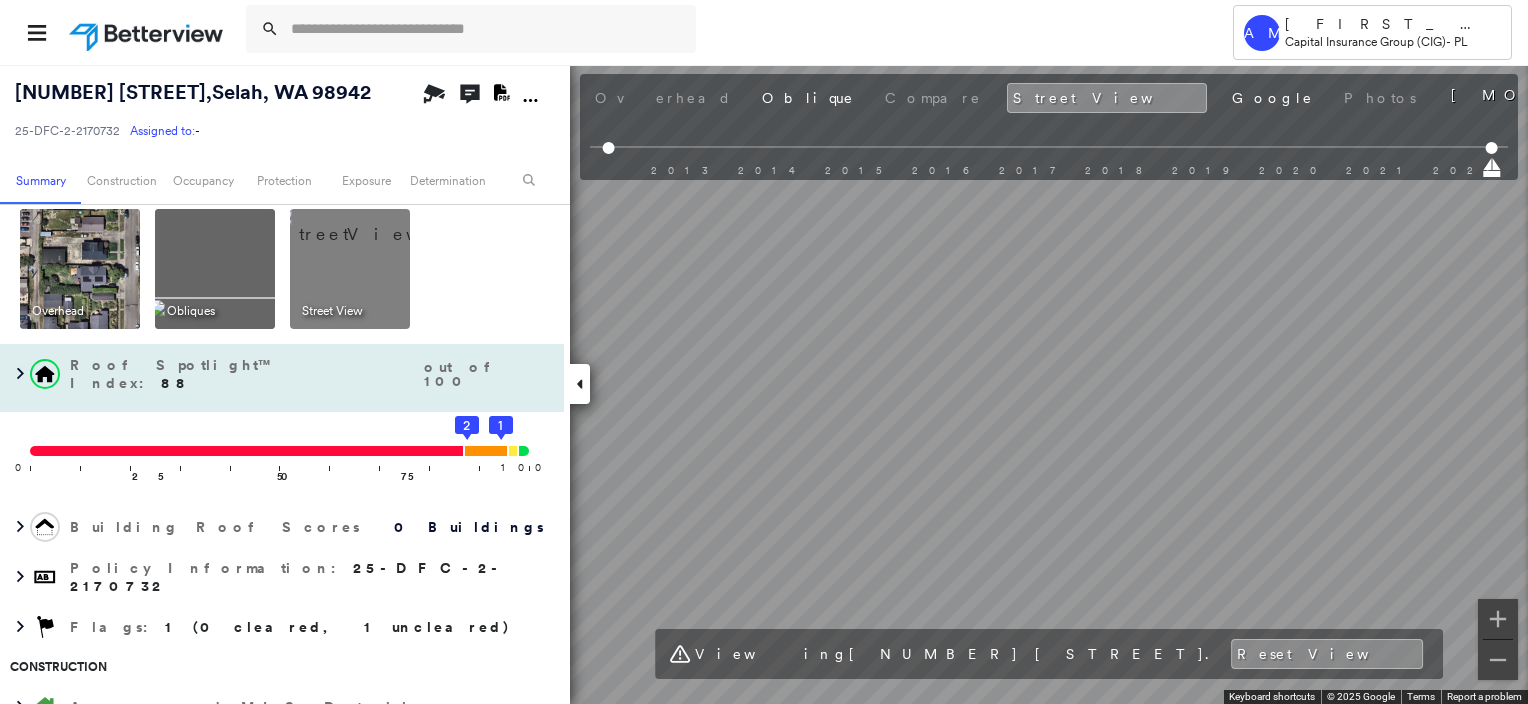 click on "[NUMBER] [STREET] , [CITY], [STATE] [POSTAL_CODE] [ID_NUMBER] Assigned to: - Assigned to: - [ID_NUMBER] Assigned to: - Open Comments Download PDF Report Summary Construction Occupancy Protection Exposure Determination Overhead Obliques Street View Roof Spotlight™ Index : 88 out of 100 0 100 25 50 75 1 2 Building Roof Scores 0 Buildings Policy Information : [ID_NUMBER] Flags : 1 (0 cleared, 1 uncleared) Construction Assessor and MLS Details BuildZoom - Building Permit Data and Analysis Pronto Residential EDIT Occupancy Ownership Place Detail Protection Protection Exposure FEMA Risk Index Flood Regional Hazard: 1 out of 5 Crime Regional Hazard: 3 out of 5 Additional Perils Guidewire HazardHub Determination Flags : 1 (0 cleared, 1 uncleared) Uncleared Flags (1) Cleared Flags (0) Low Low Priority Flagged [DATE] Clear Action Taken New Entry History Quote/New Business Terms & Conditions Added ACV Endorsement Added Cosmetic Endorsement Inspection/Loss Control Onsite Inspection Ordered General Save" at bounding box center [764, 384] 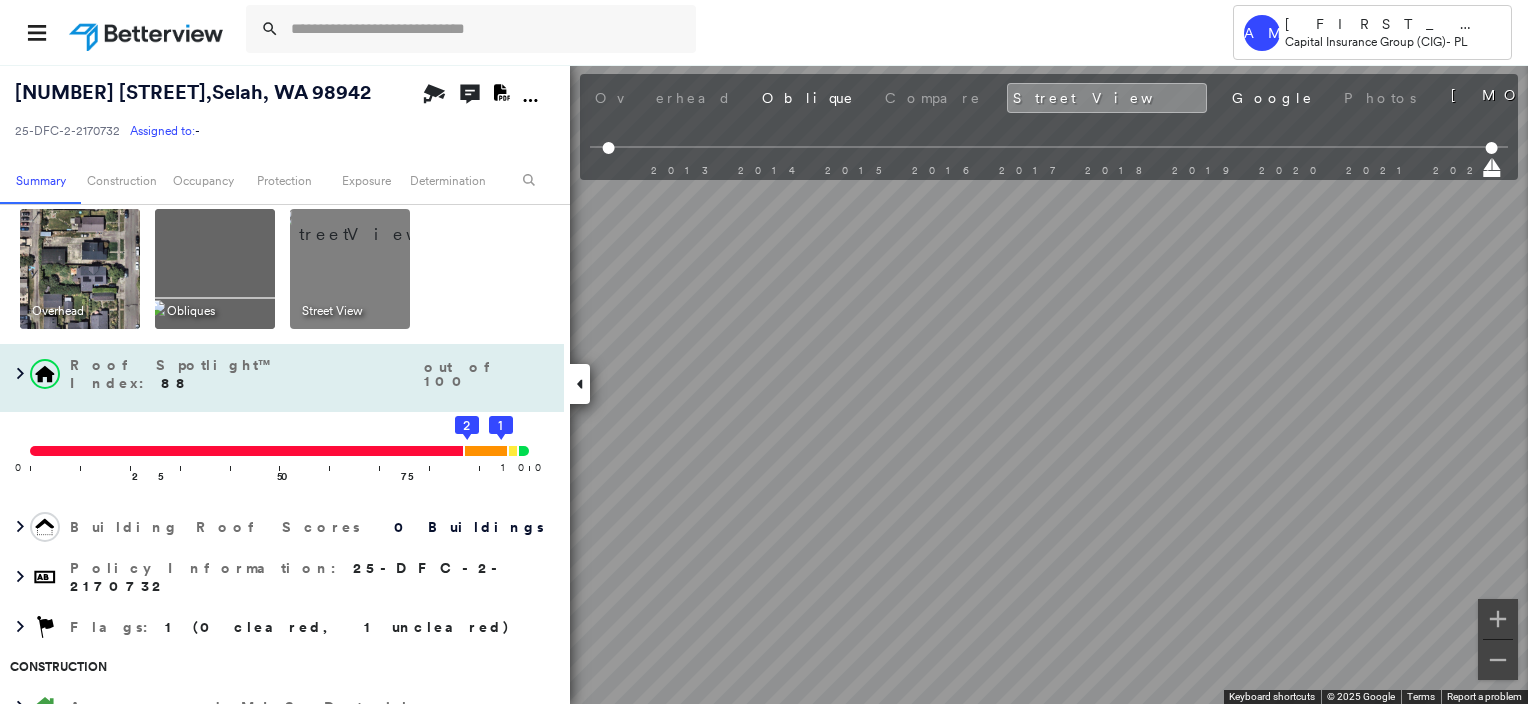 click on "[NUMBER] [STREET] , [CITY], [STATE] [POSTAL_CODE] [ID_NUMBER] Assigned to: - Assigned to: - [ID_NUMBER] Assigned to: - Open Comments Download PDF Report Summary Construction Occupancy Protection Exposure Determination Overhead Obliques Street View Roof Spotlight™ Index : 88 out of 100 0 100 25 50 75 1 2 Building Roof Scores 0 Buildings Policy Information : [ID_NUMBER] Flags : 1 (0 cleared, 1 uncleared) Construction Assessor and MLS Details BuildZoom - Building Permit Data and Analysis Pronto Residential EDIT Occupancy Ownership Place Detail Protection Protection Exposure FEMA Risk Index Flood Regional Hazard: 1 out of 5 Crime Regional Hazard: 3 out of 5 Additional Perils Guidewire HazardHub Determination Flags : 1 (0 cleared, 1 uncleared) Uncleared Flags (1) Cleared Flags (0) Low Low Priority Flagged [DATE] Clear Action Taken New Entry History Quote/New Business Terms & Conditions Added ACV Endorsement Added Cosmetic Endorsement Inspection/Loss Control Onsite Inspection Ordered General Save" at bounding box center [764, 384] 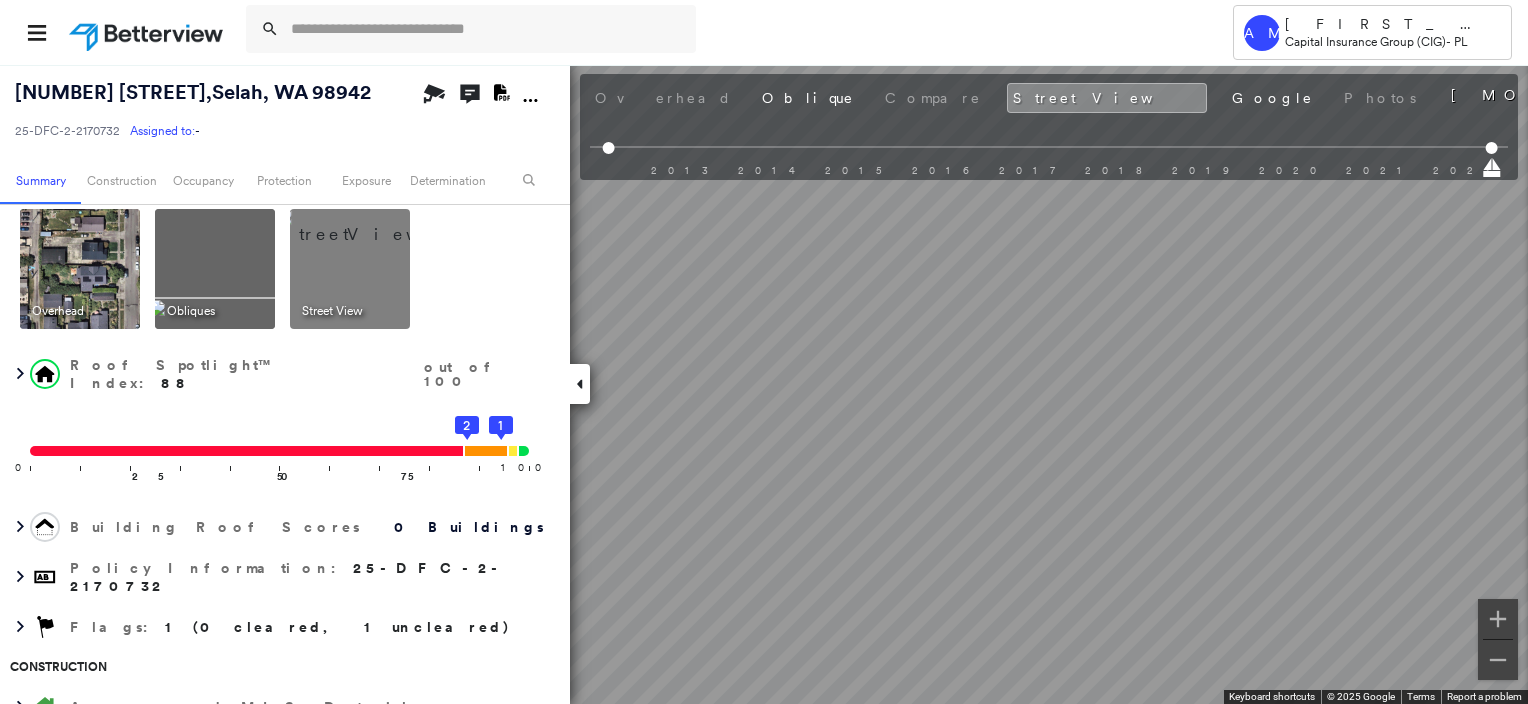 click on "[NUMBER] [STREET] , [CITY], [STATE] [POSTAL_CODE] [ID_NUMBER] Assigned to: - Assigned to: - [ID_NUMBER] Assigned to: - Open Comments Download PDF Report Summary Construction Occupancy Protection Exposure Determination Overhead Obliques Street View Roof Spotlight™ Index : 88 out of 100 0 100 25 50 75 1 2 Building Roof Scores 0 Buildings Policy Information : [ID_NUMBER] Flags : 1 (0 cleared, 1 uncleared) Construction Assessor and MLS Details BuildZoom - Building Permit Data and Analysis Pronto Residential EDIT Occupancy Ownership Place Detail Protection Protection Exposure FEMA Risk Index Flood Regional Hazard: 1 out of 5 Crime Regional Hazard: 3 out of 5 Additional Perils Guidewire HazardHub Determination Flags : 1 (0 cleared, 1 uncleared) Uncleared Flags (1) Cleared Flags (0) Low Low Priority Flagged [DATE] Clear Action Taken New Entry History Quote/New Business Terms & Conditions Added ACV Endorsement Added Cosmetic Endorsement Inspection/Loss Control Onsite Inspection Ordered General Save" at bounding box center [764, 384] 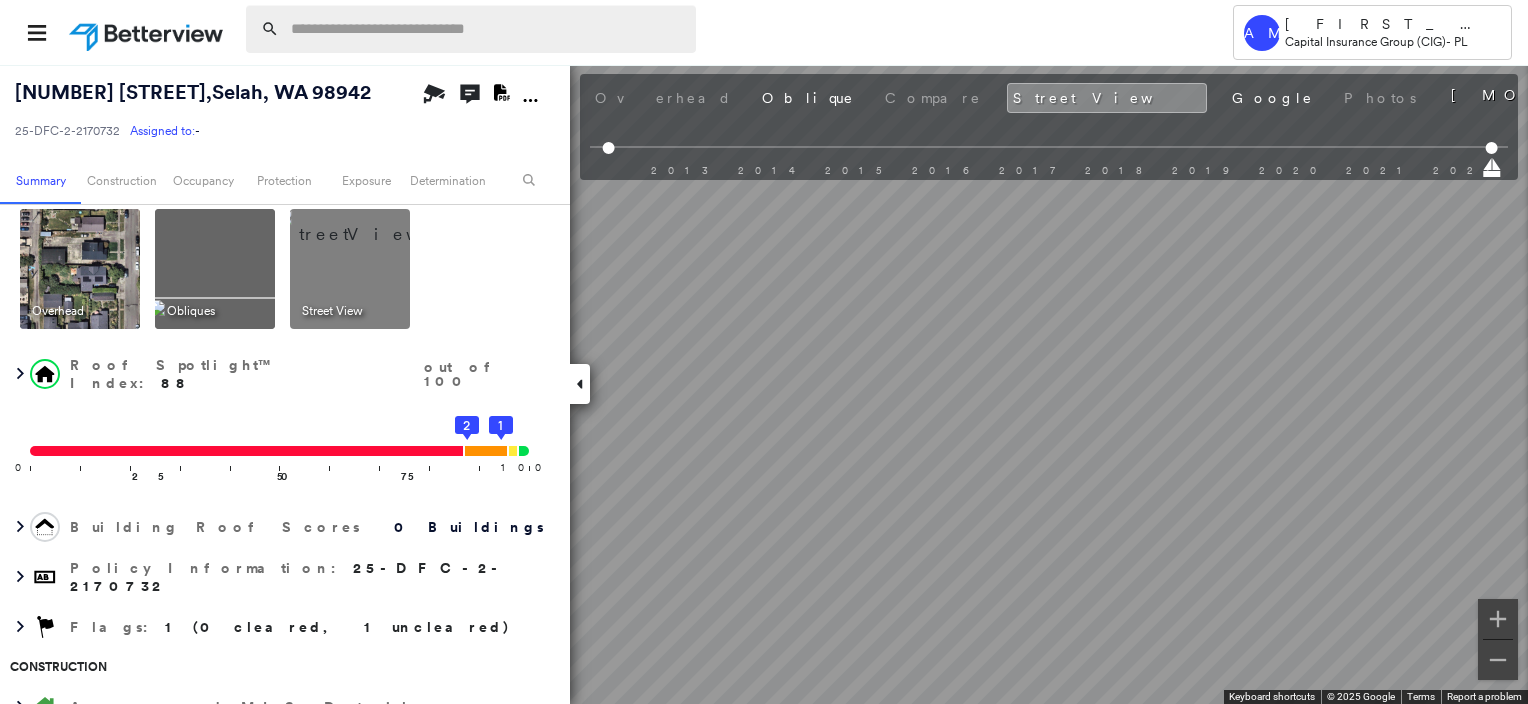 click at bounding box center [487, 29] 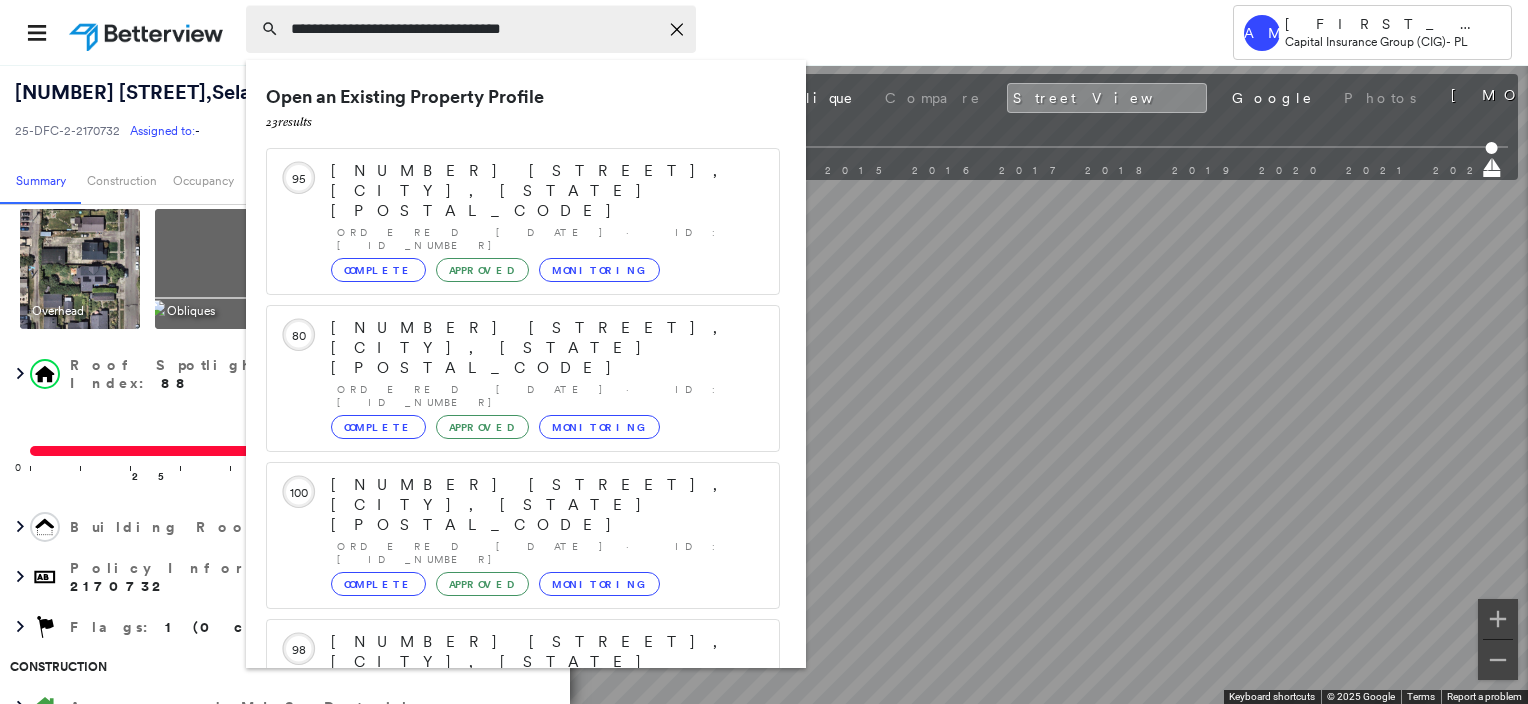 type on "**********" 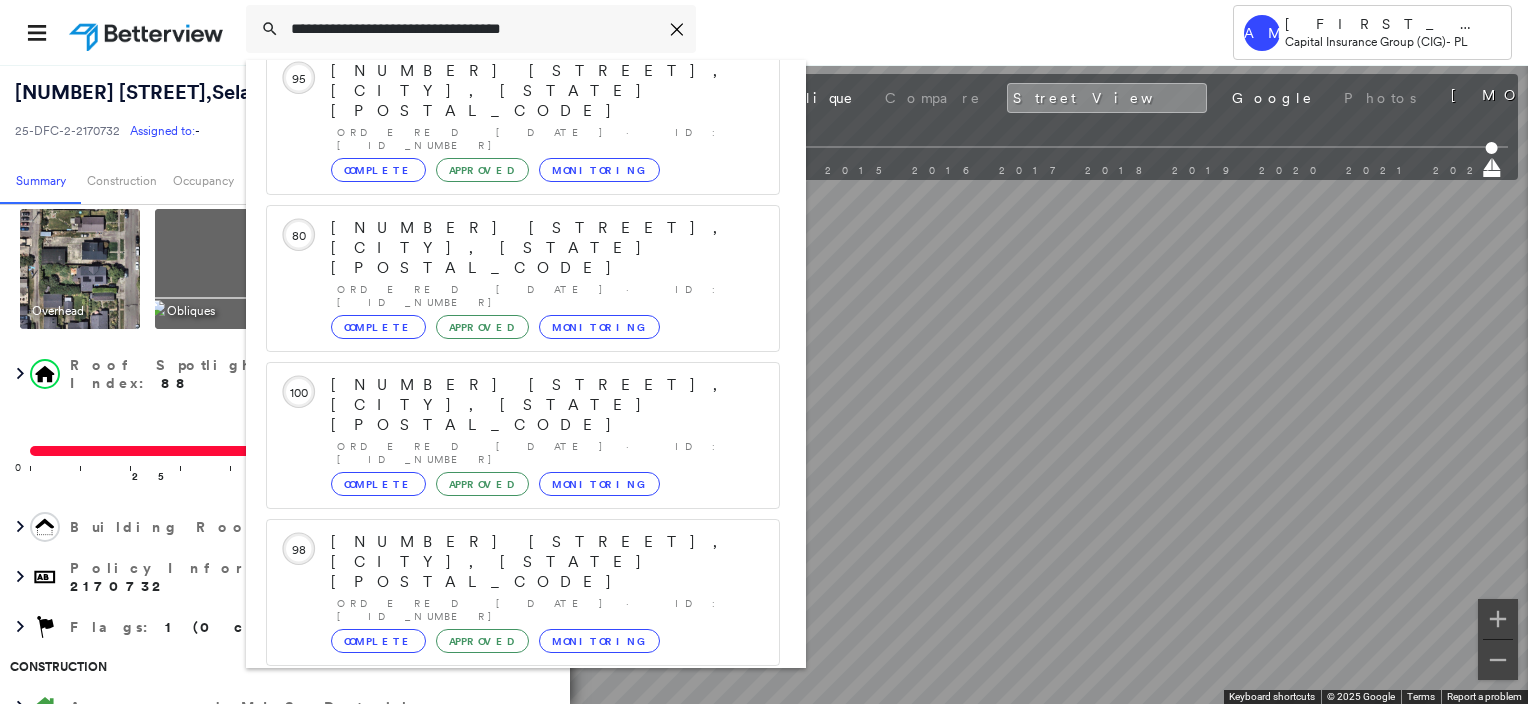 scroll, scrollTop: 208, scrollLeft: 0, axis: vertical 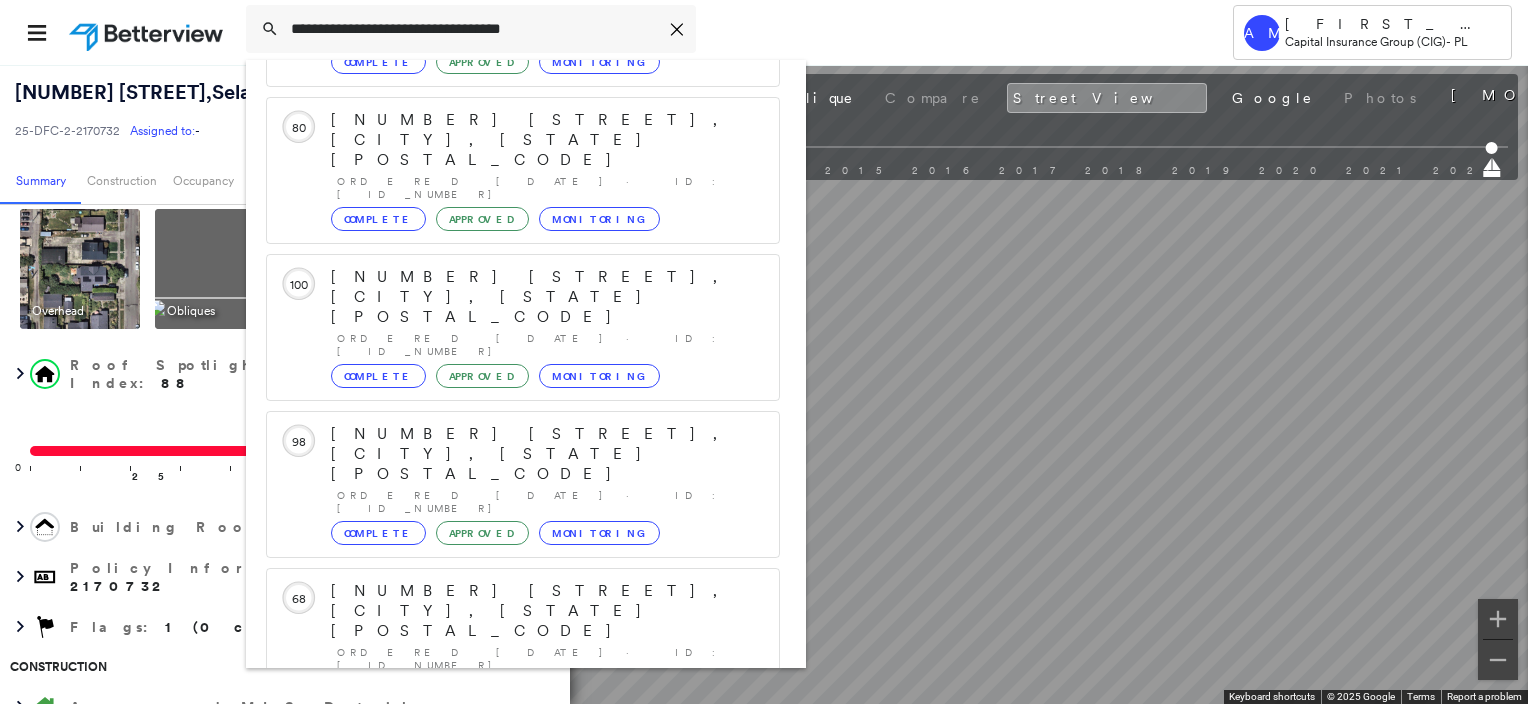 click on "[NUMBER] [STREET], [CITY], [STATE] [POSTAL_CODE]" at bounding box center (501, 903) 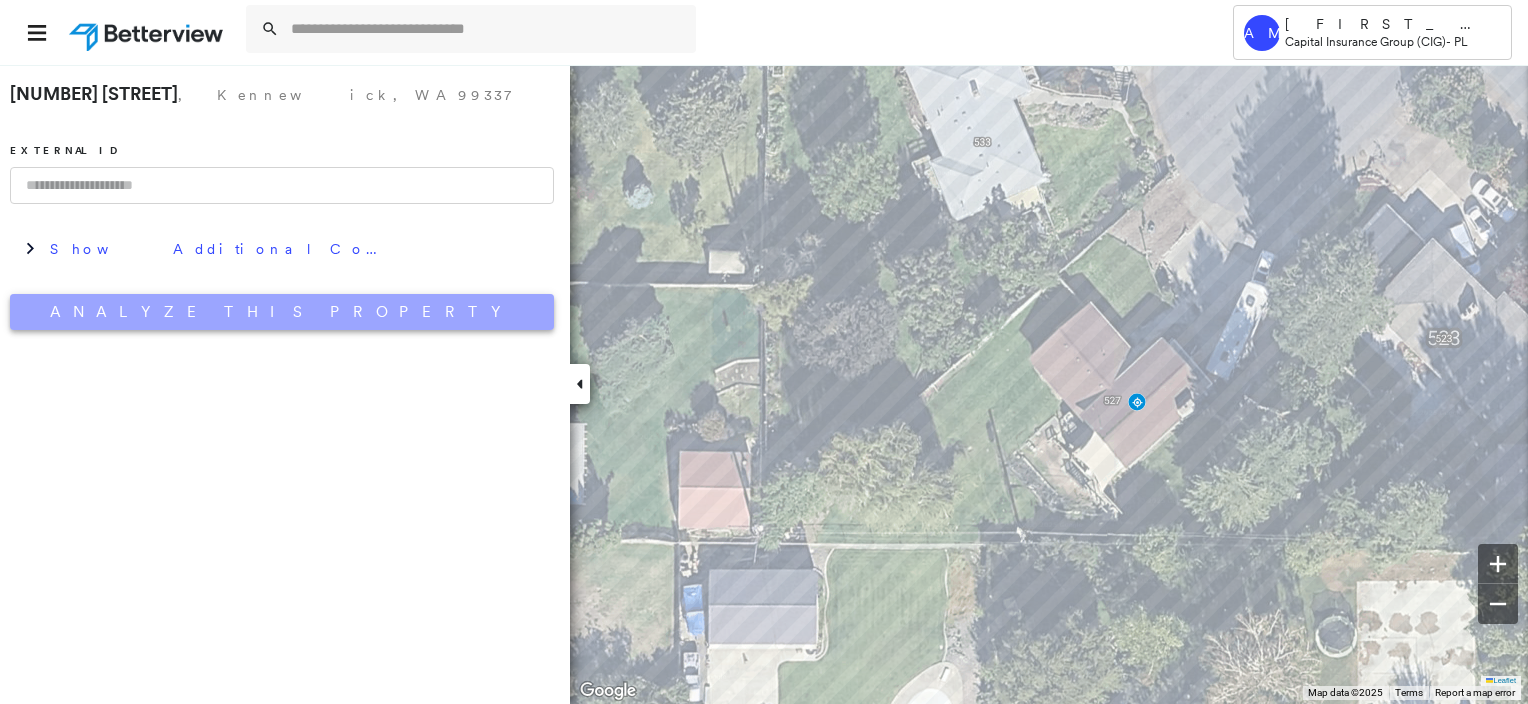 click on "Analyze This Property" at bounding box center [282, 312] 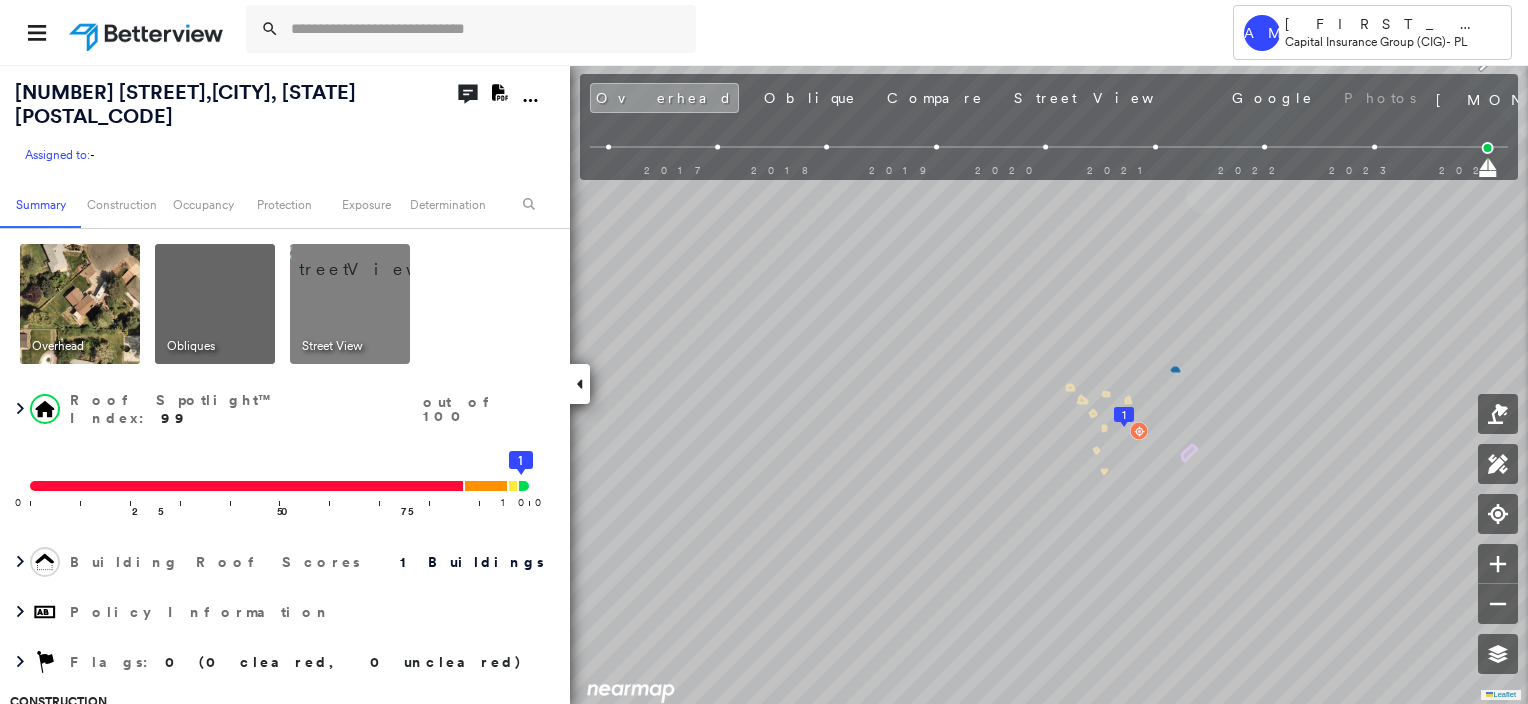 click at bounding box center [374, 259] 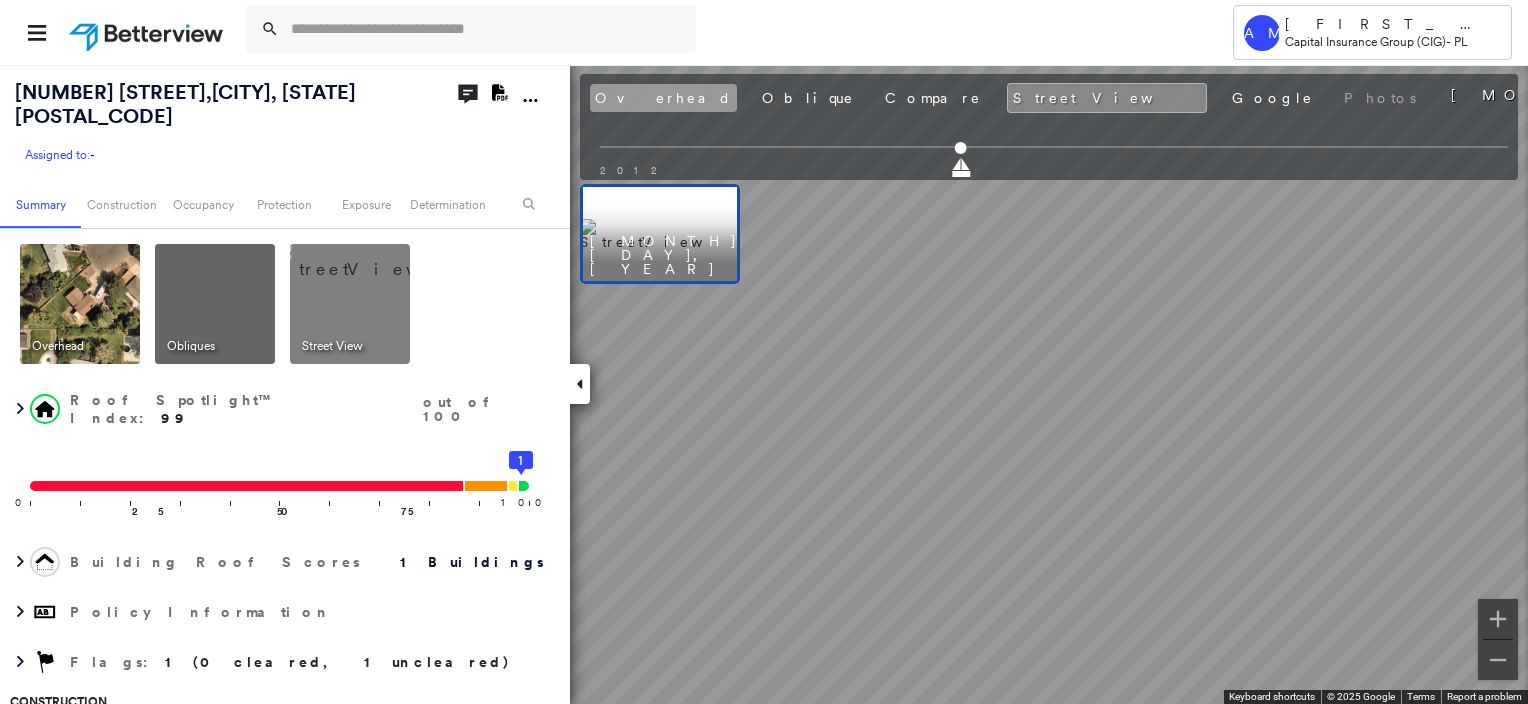 click on "Overhead" at bounding box center (663, 98) 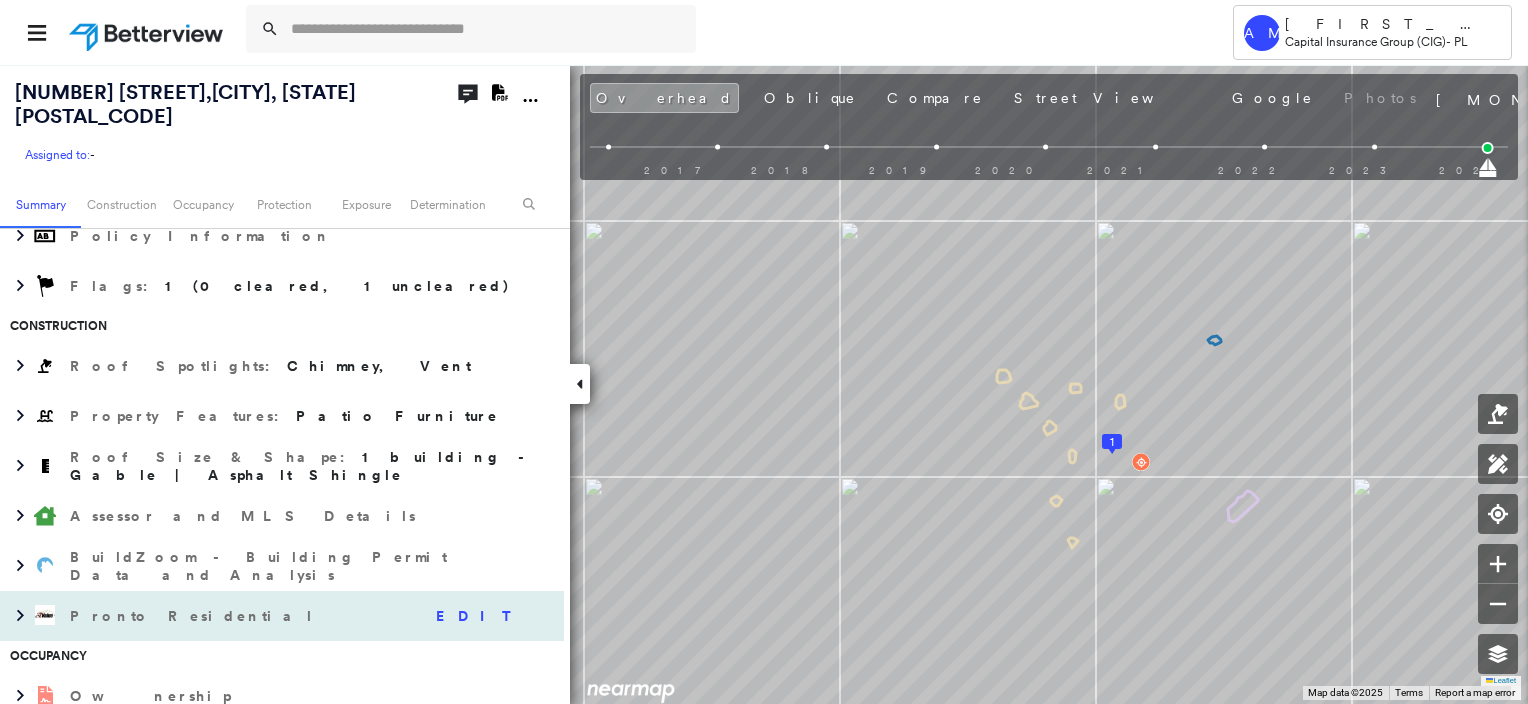 scroll, scrollTop: 400, scrollLeft: 0, axis: vertical 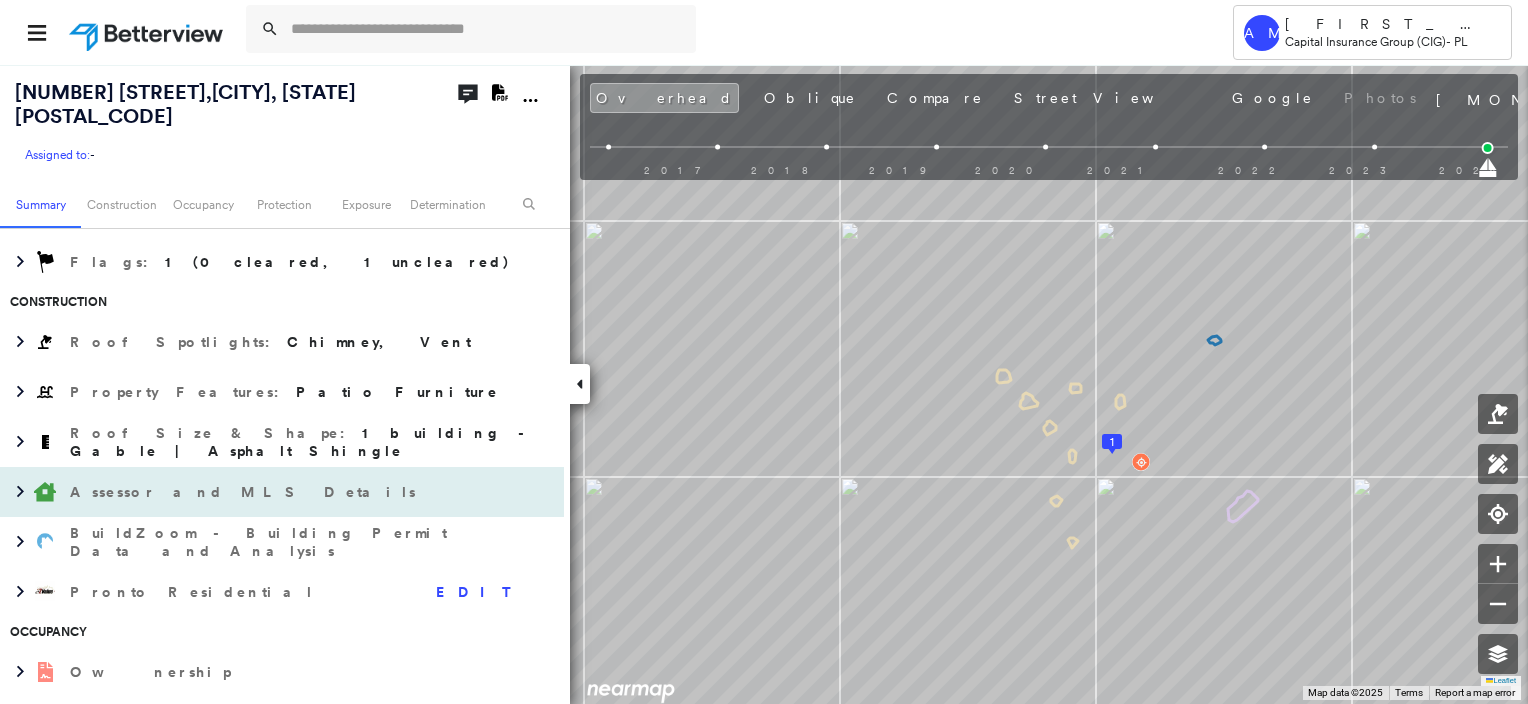 click on "Assessor and MLS Details" at bounding box center (262, 492) 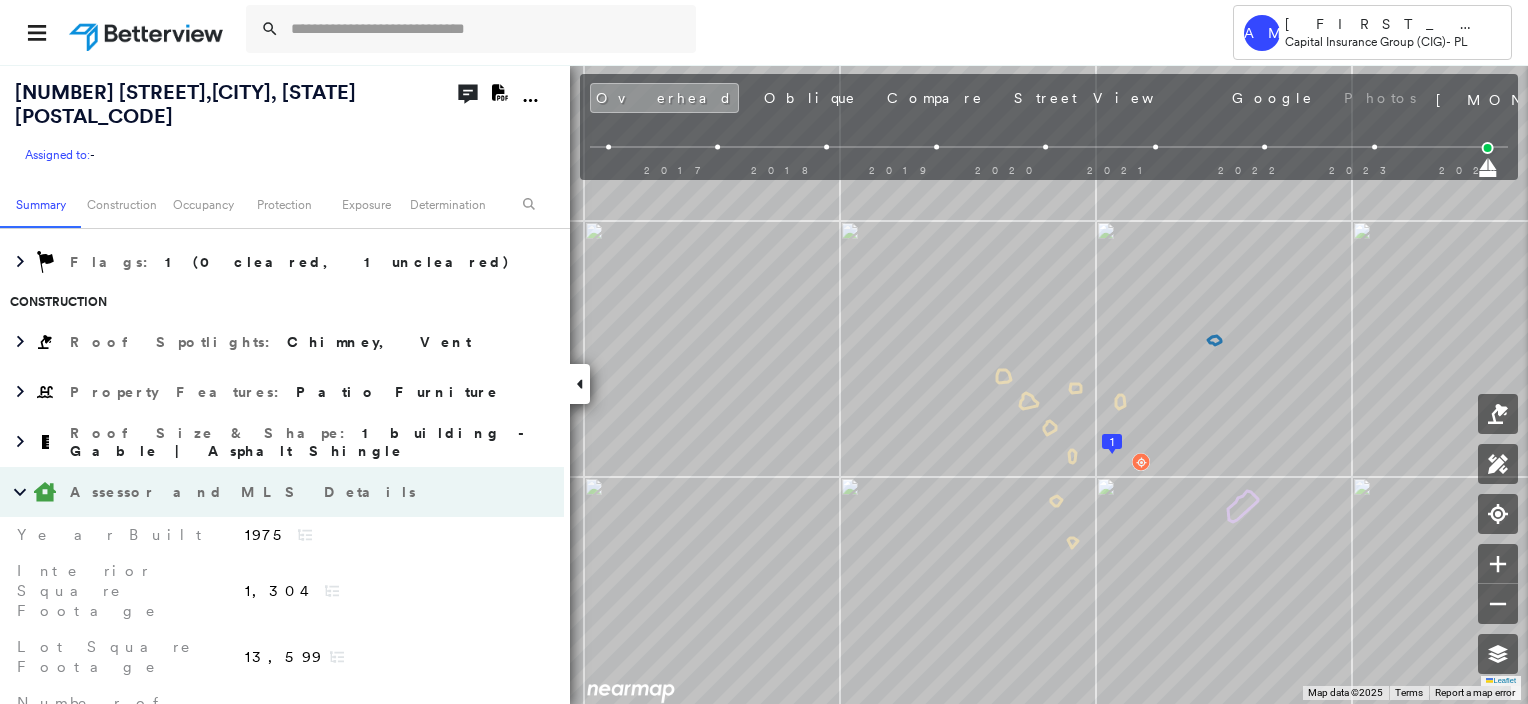 scroll, scrollTop: 700, scrollLeft: 0, axis: vertical 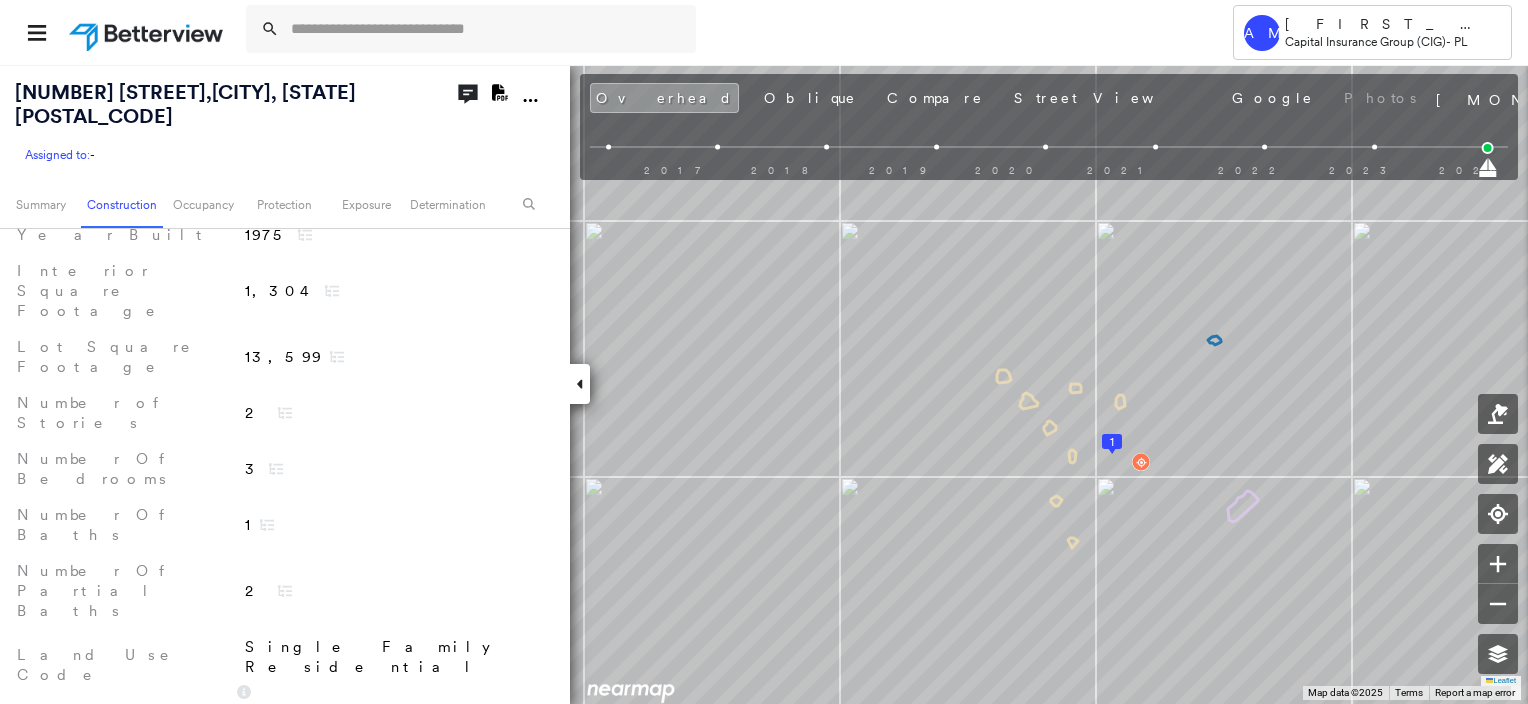 click on "BuildZoom - Building Permit Data and Analysis" at bounding box center [262, 792] 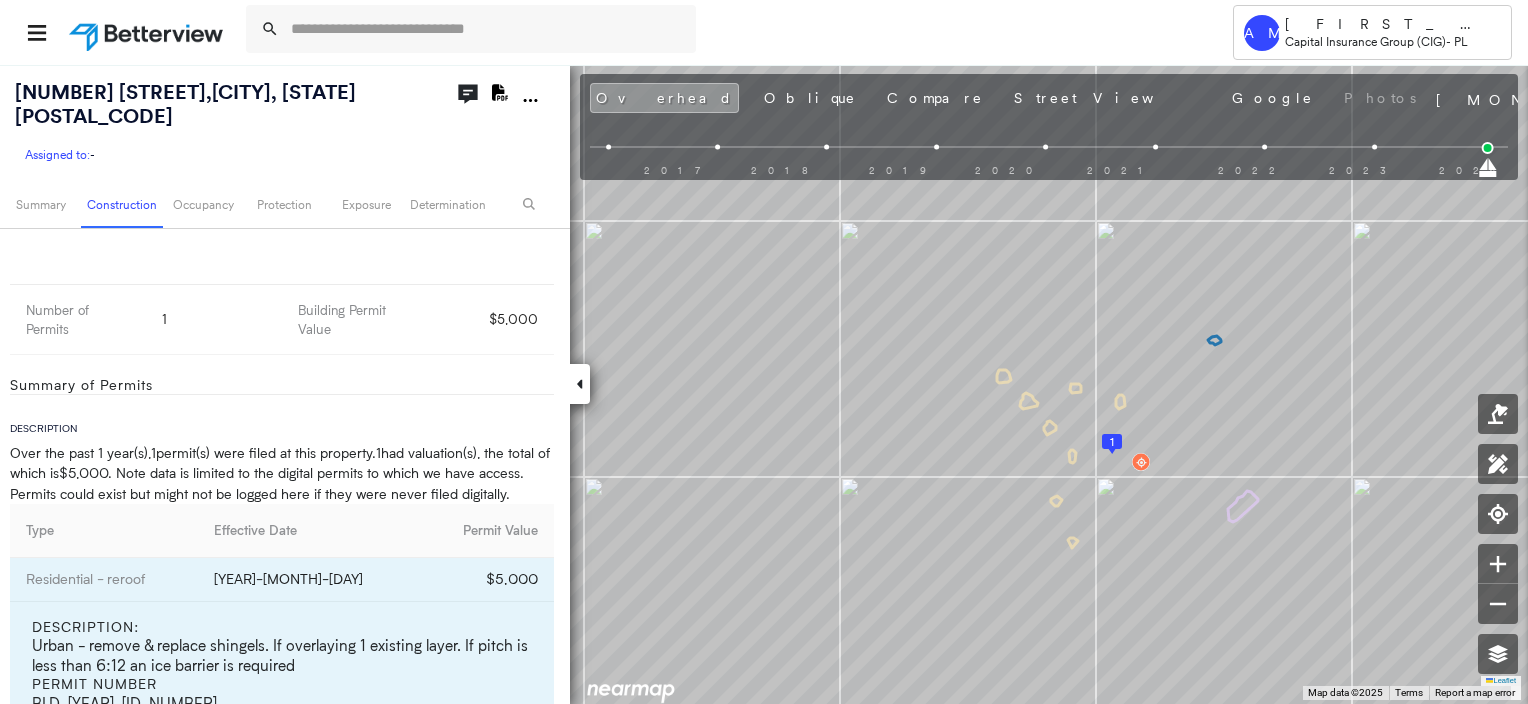 scroll, scrollTop: 1400, scrollLeft: 0, axis: vertical 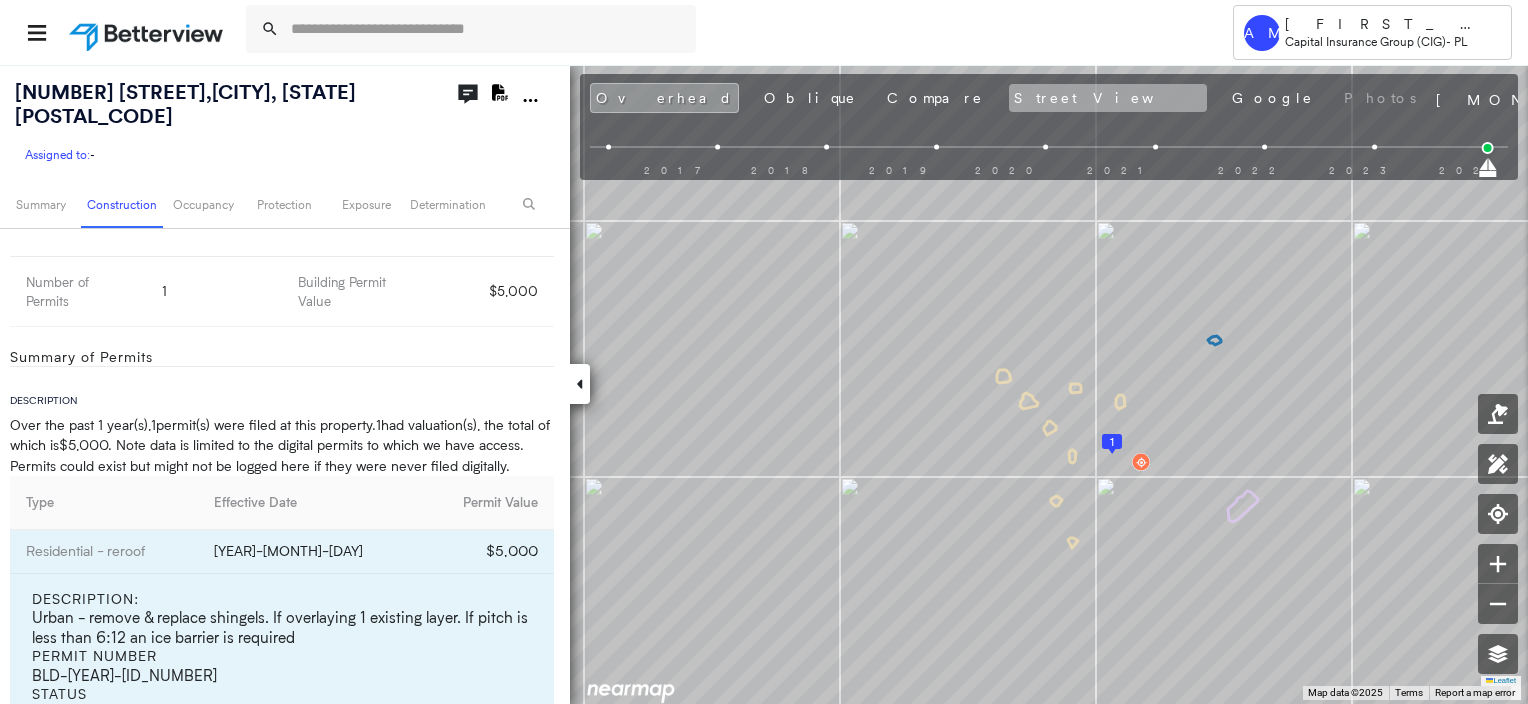 click on "Street View" at bounding box center (1108, 98) 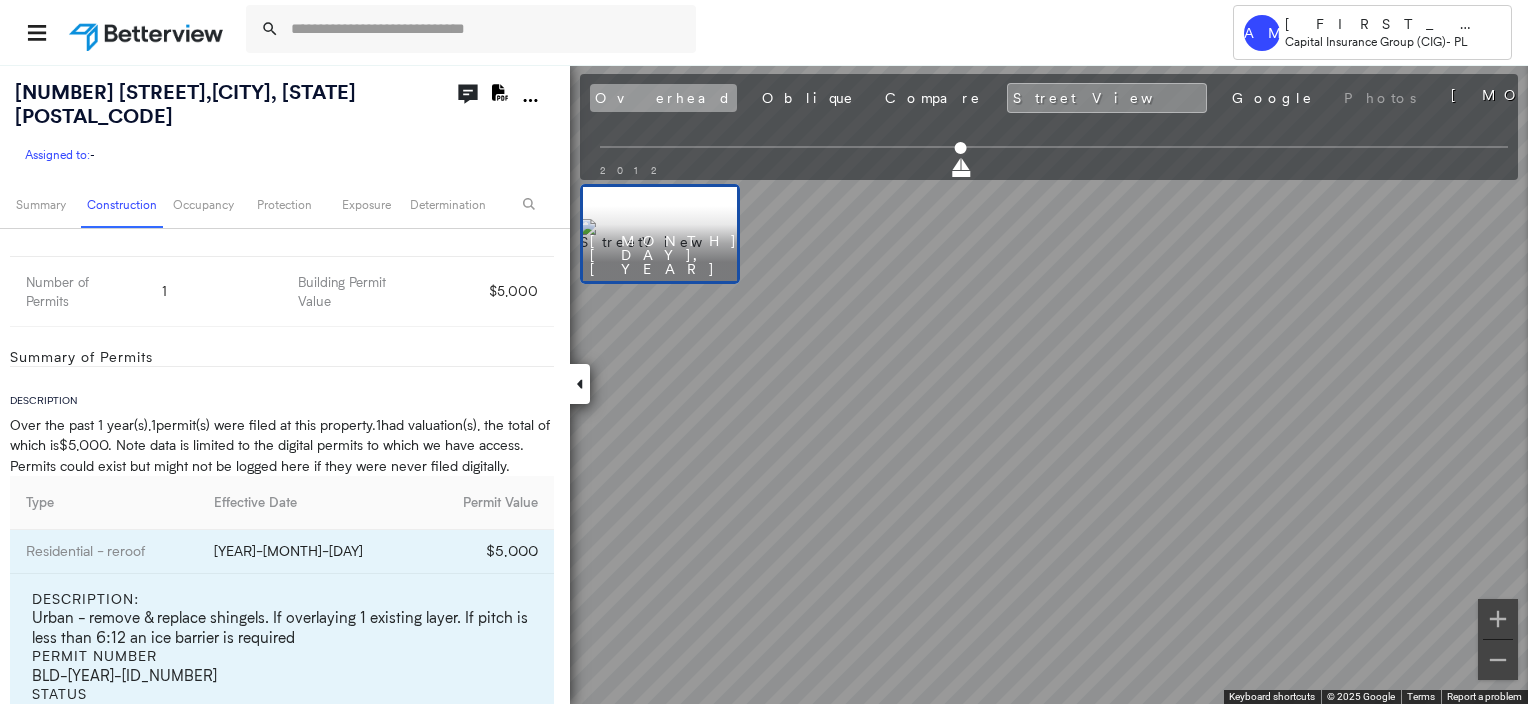 click on "Overhead" at bounding box center [663, 98] 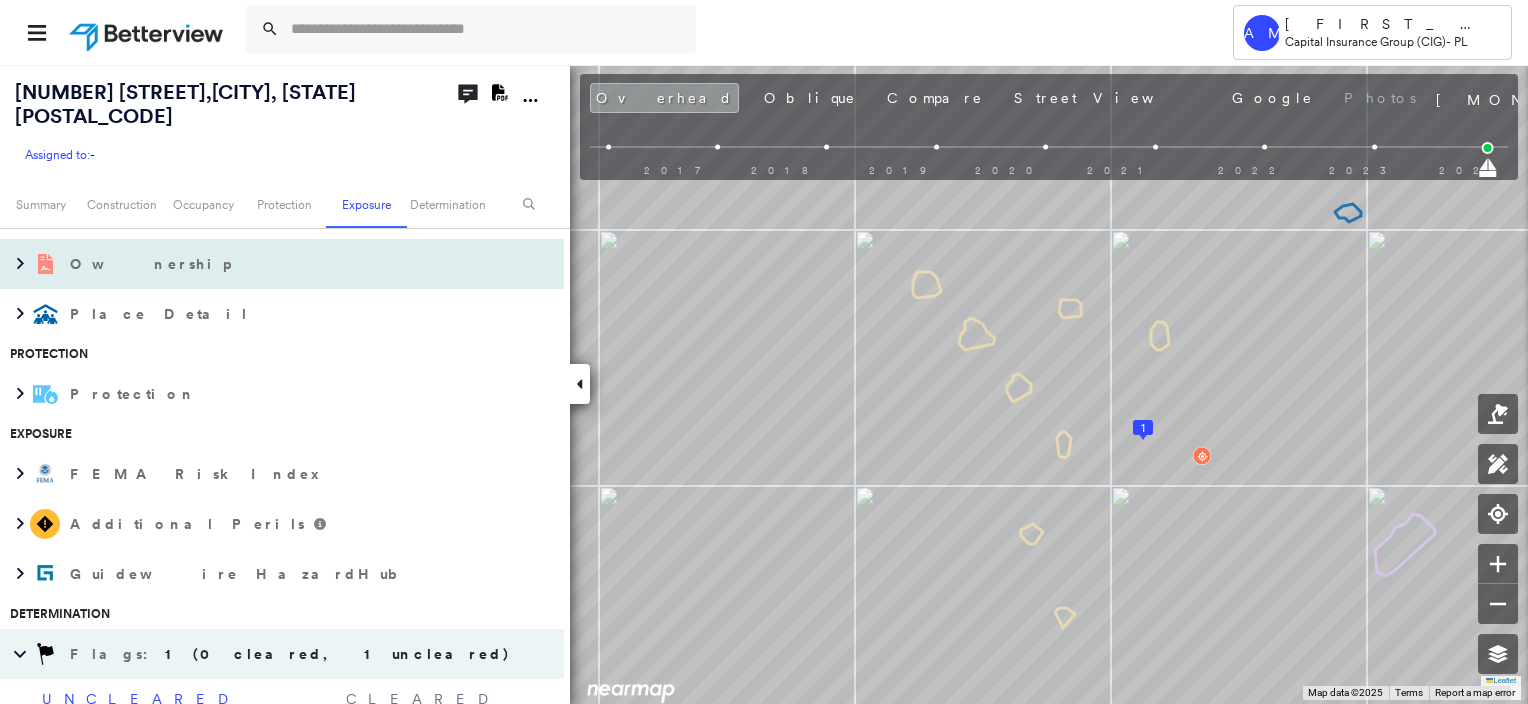 scroll, scrollTop: 1800, scrollLeft: 0, axis: vertical 